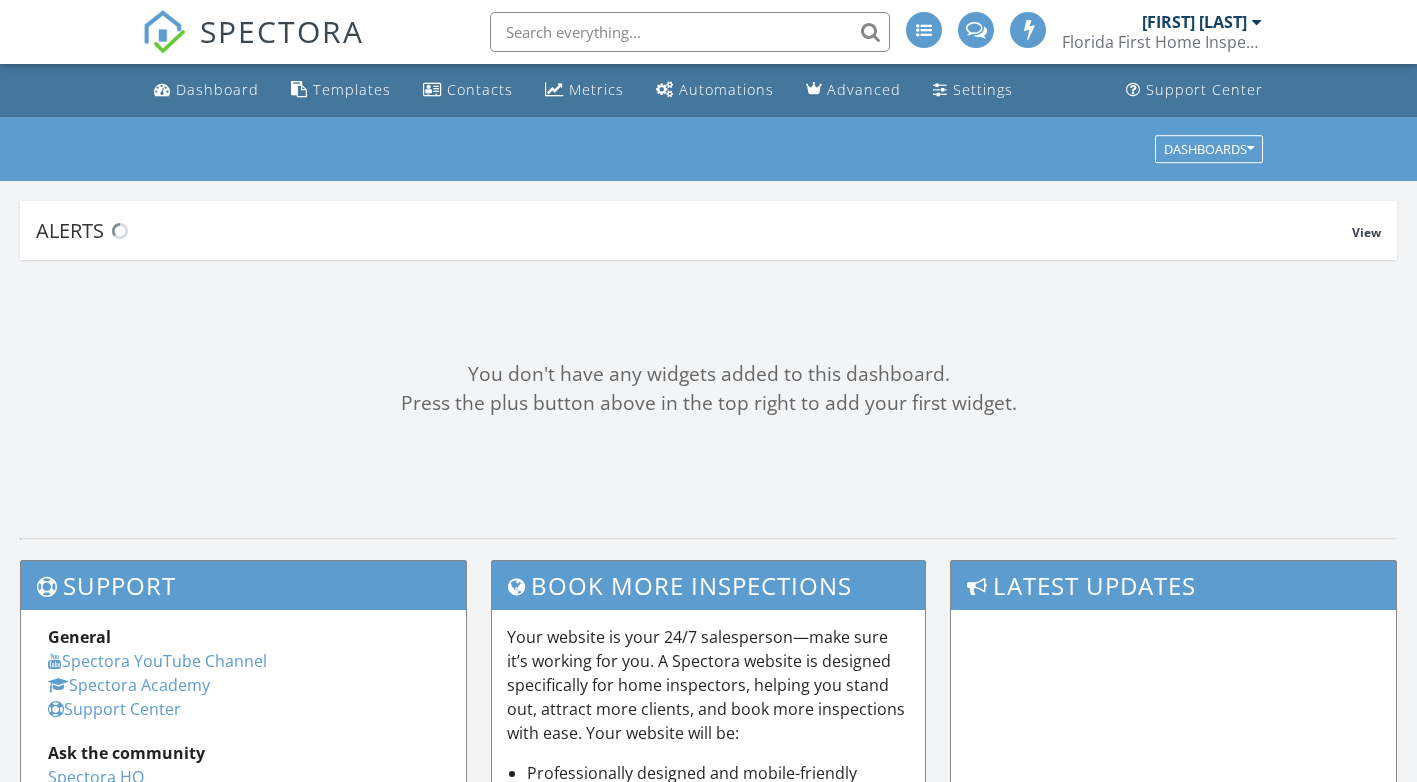 scroll, scrollTop: 0, scrollLeft: 0, axis: both 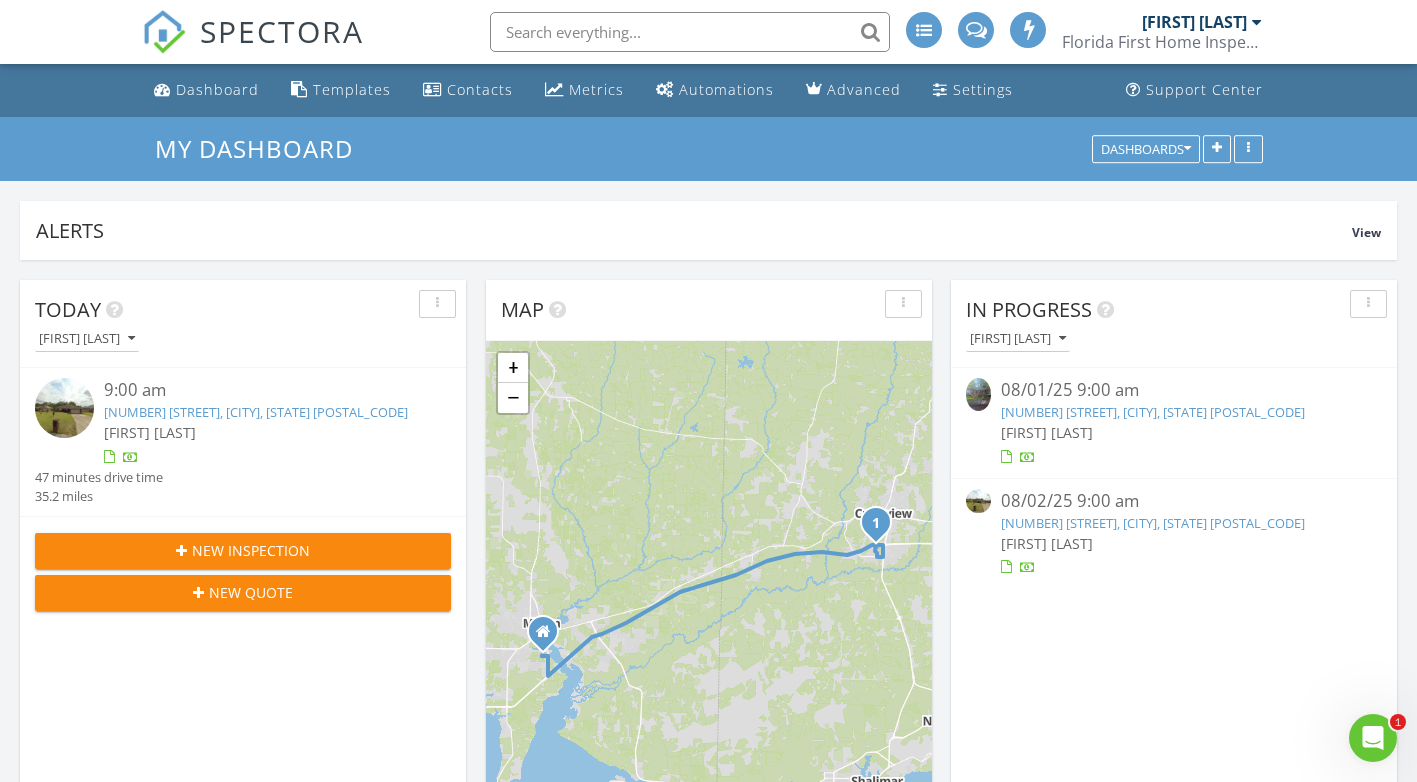 click on "429 Sepulga River Ln, Evergreen, AL 36401" at bounding box center (1153, 412) 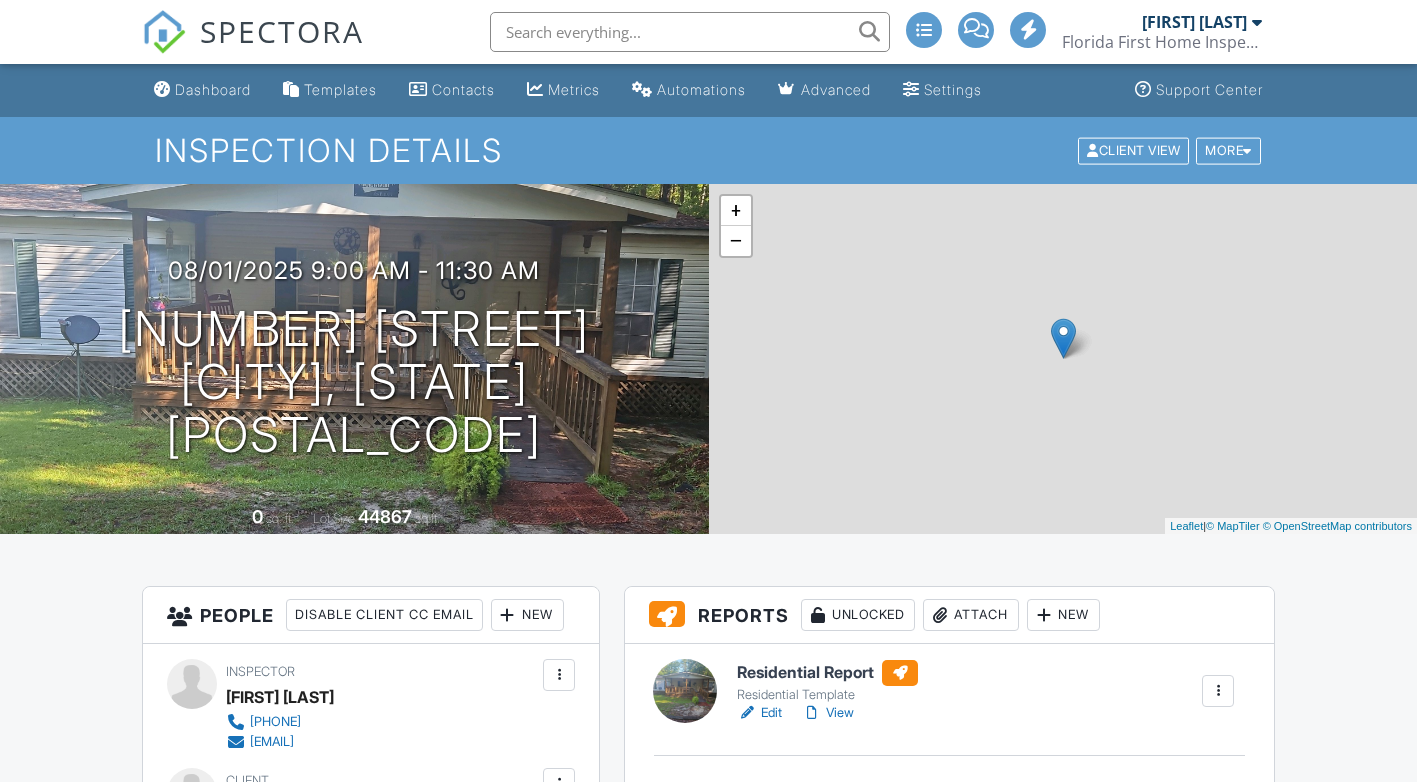 scroll, scrollTop: 0, scrollLeft: 0, axis: both 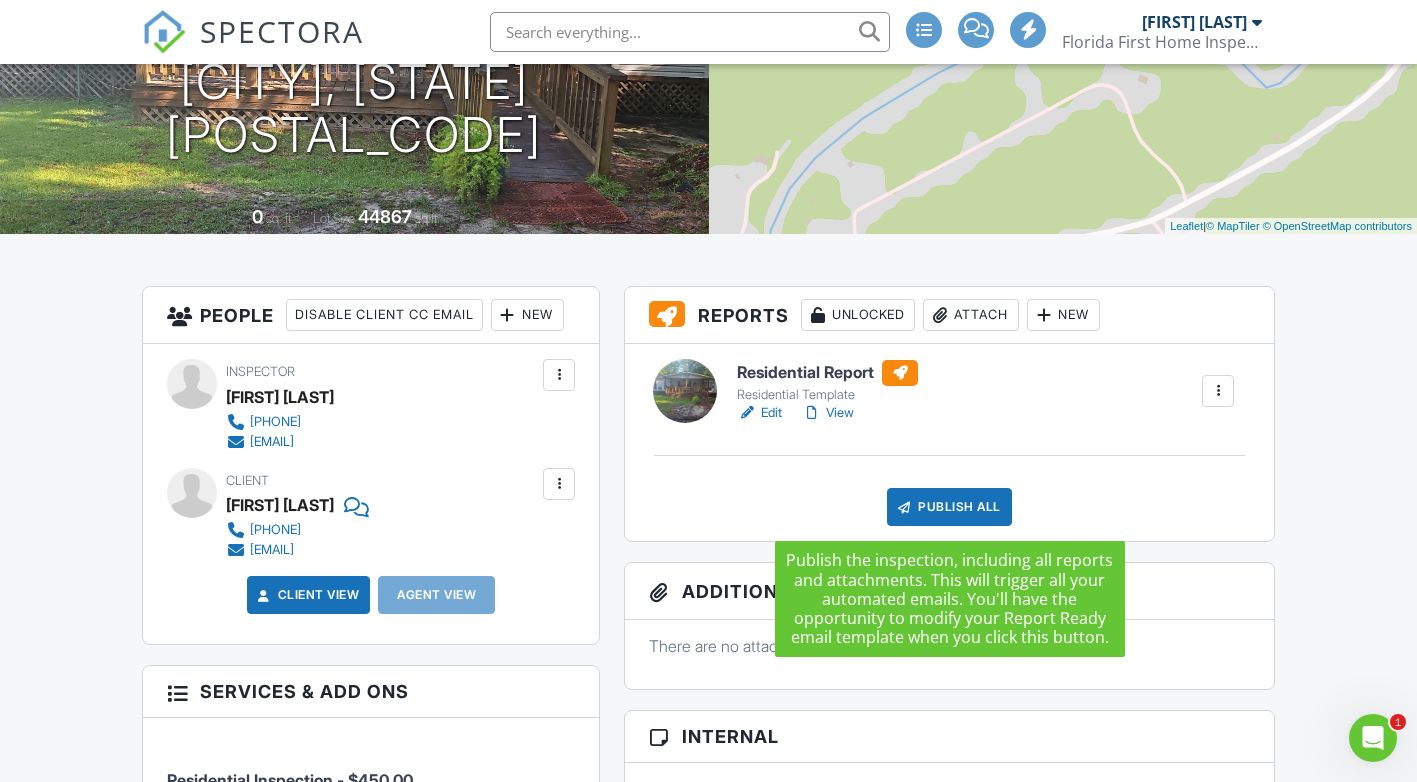 click on "Publish All" at bounding box center (949, 507) 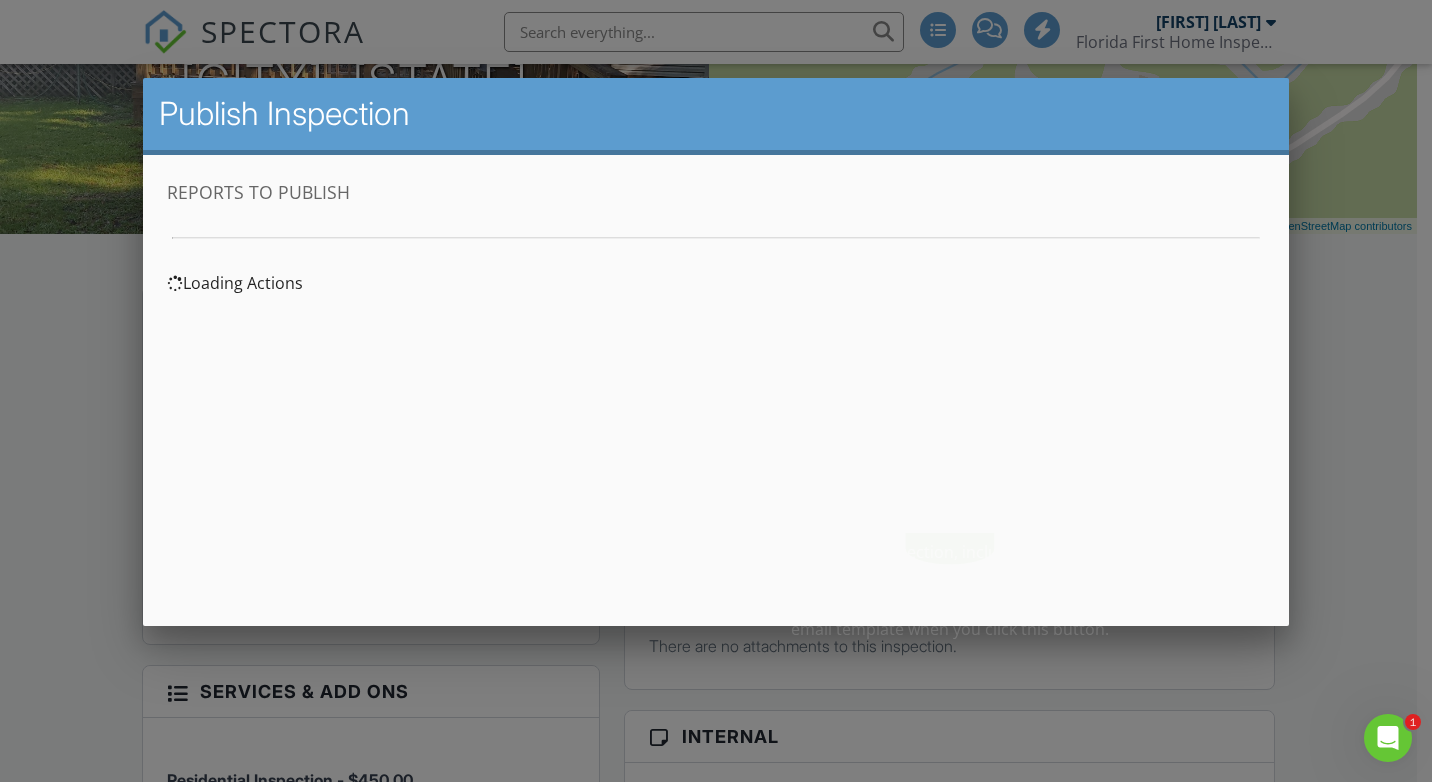 scroll, scrollTop: 0, scrollLeft: 0, axis: both 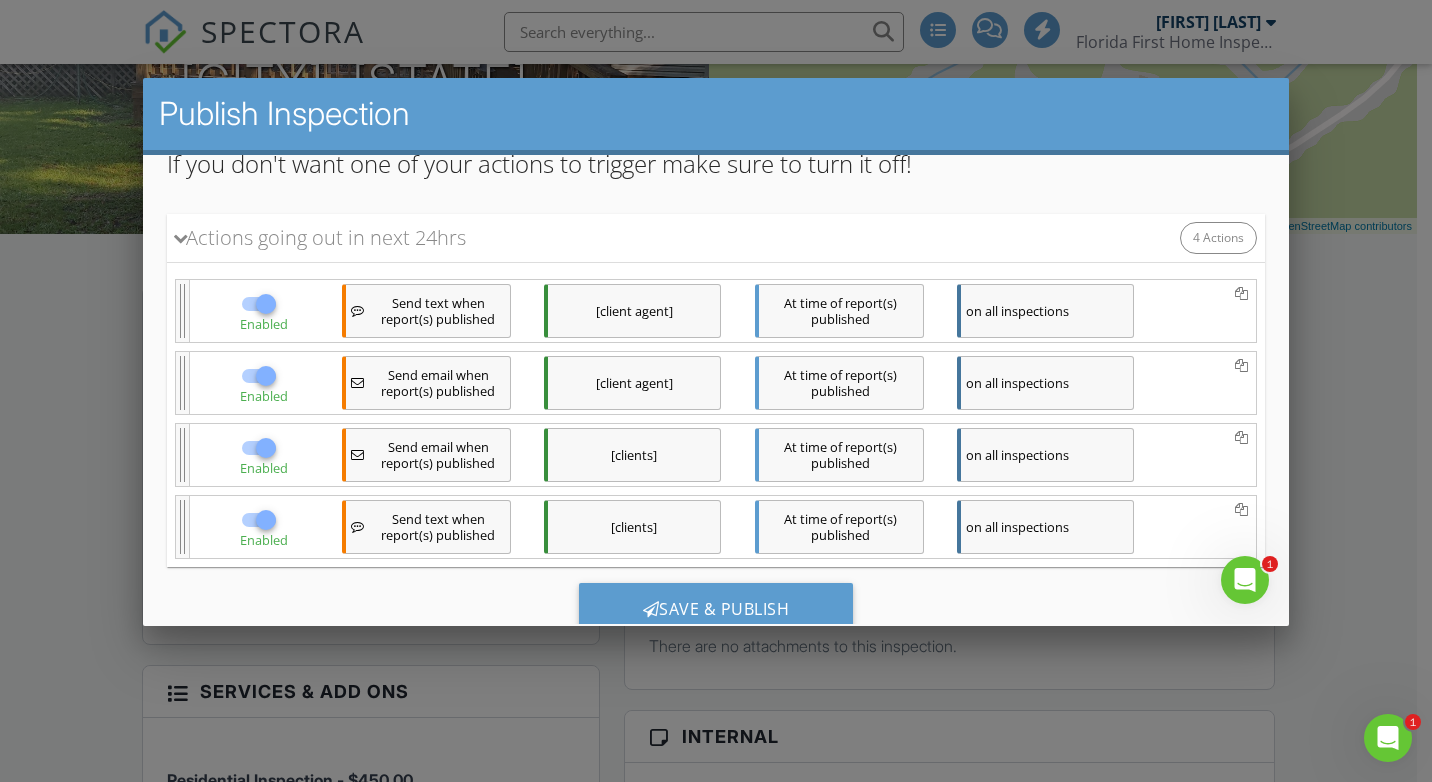click at bounding box center (266, 376) 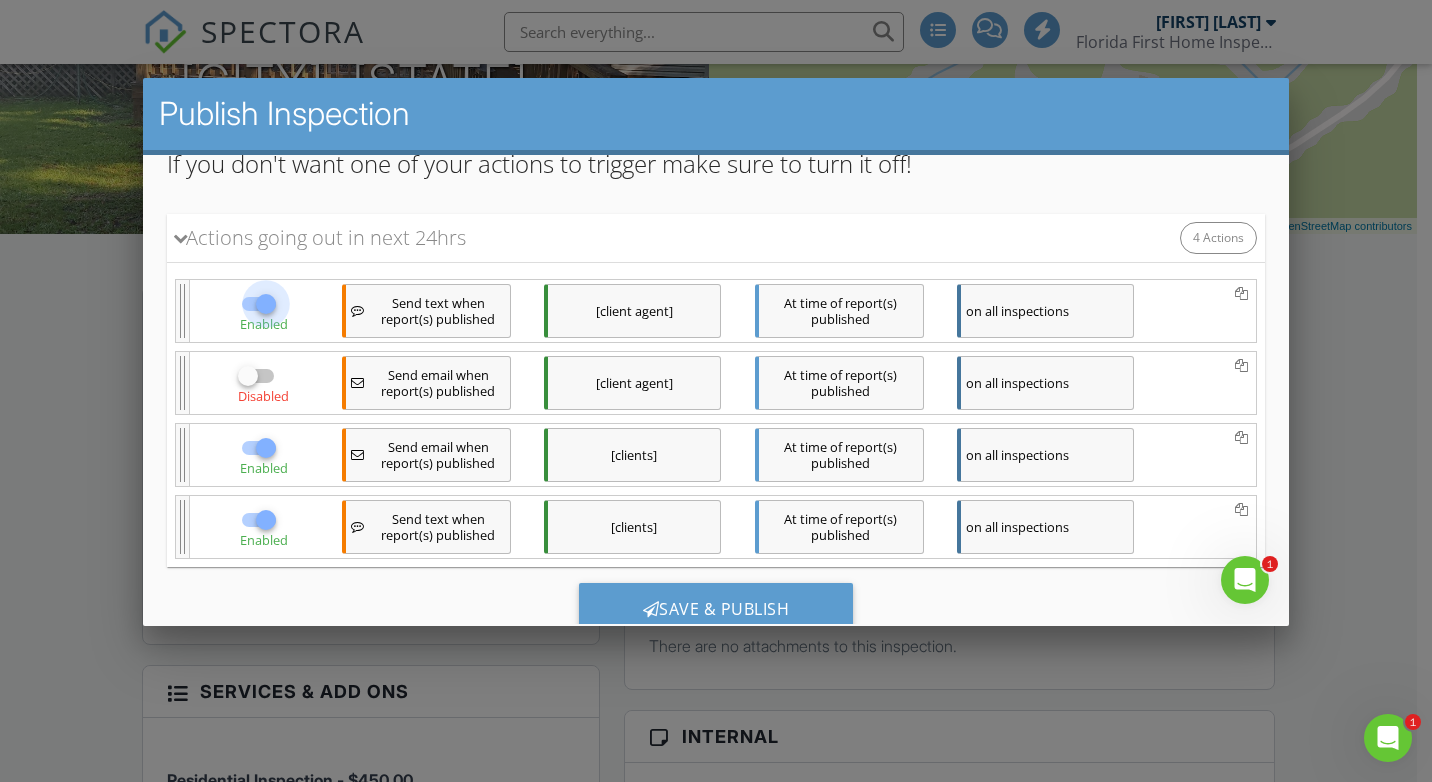 click at bounding box center [266, 304] 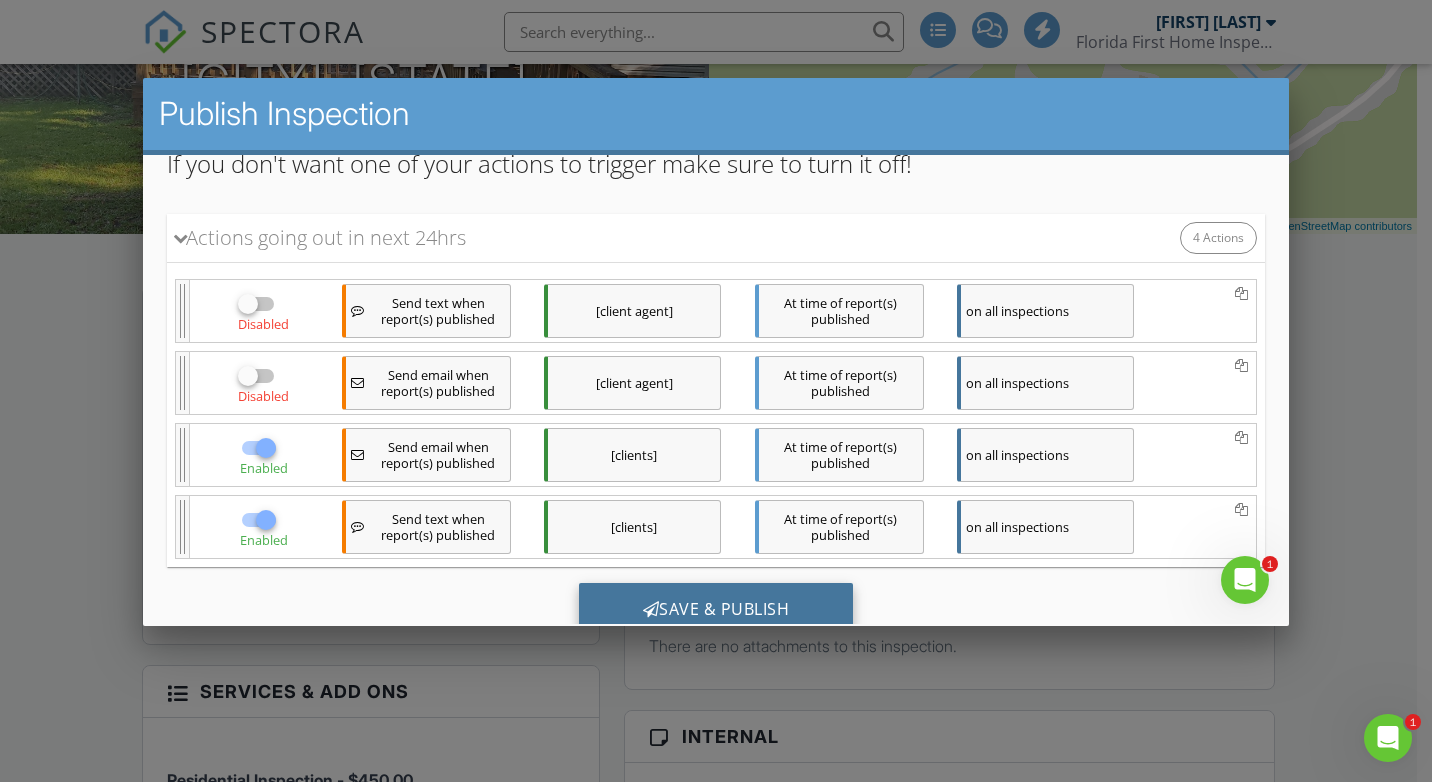 click on "Save & Publish" at bounding box center (716, 610) 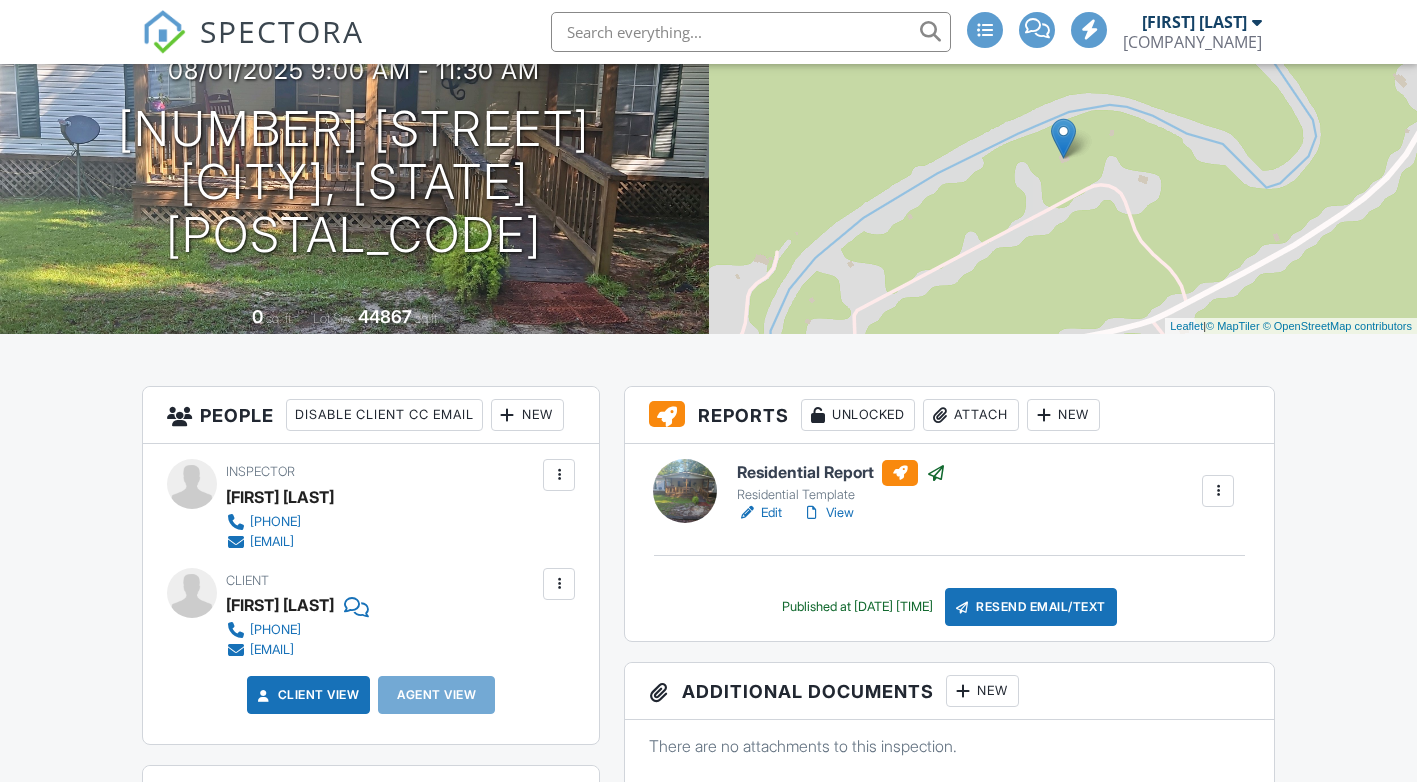 scroll, scrollTop: 0, scrollLeft: 0, axis: both 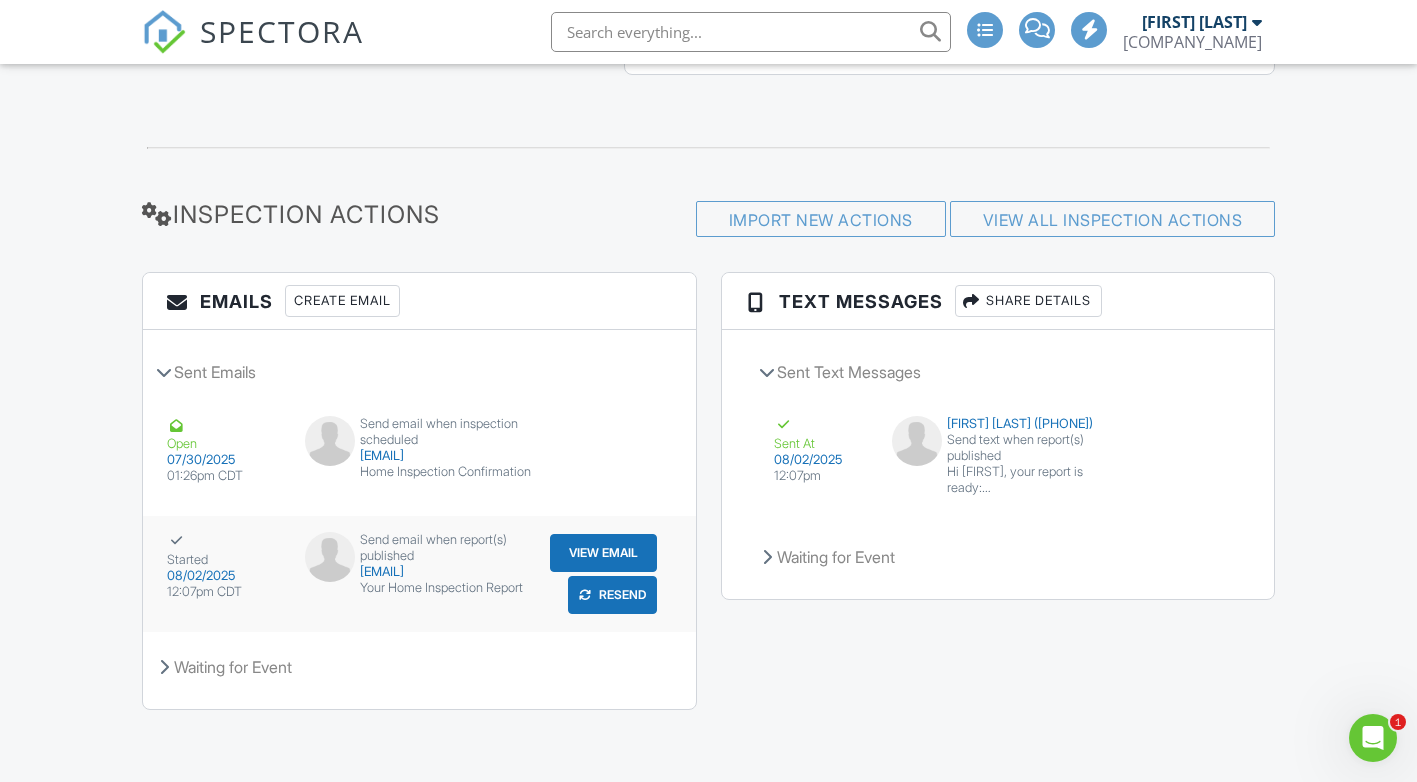 click on "View Email" at bounding box center (603, 553) 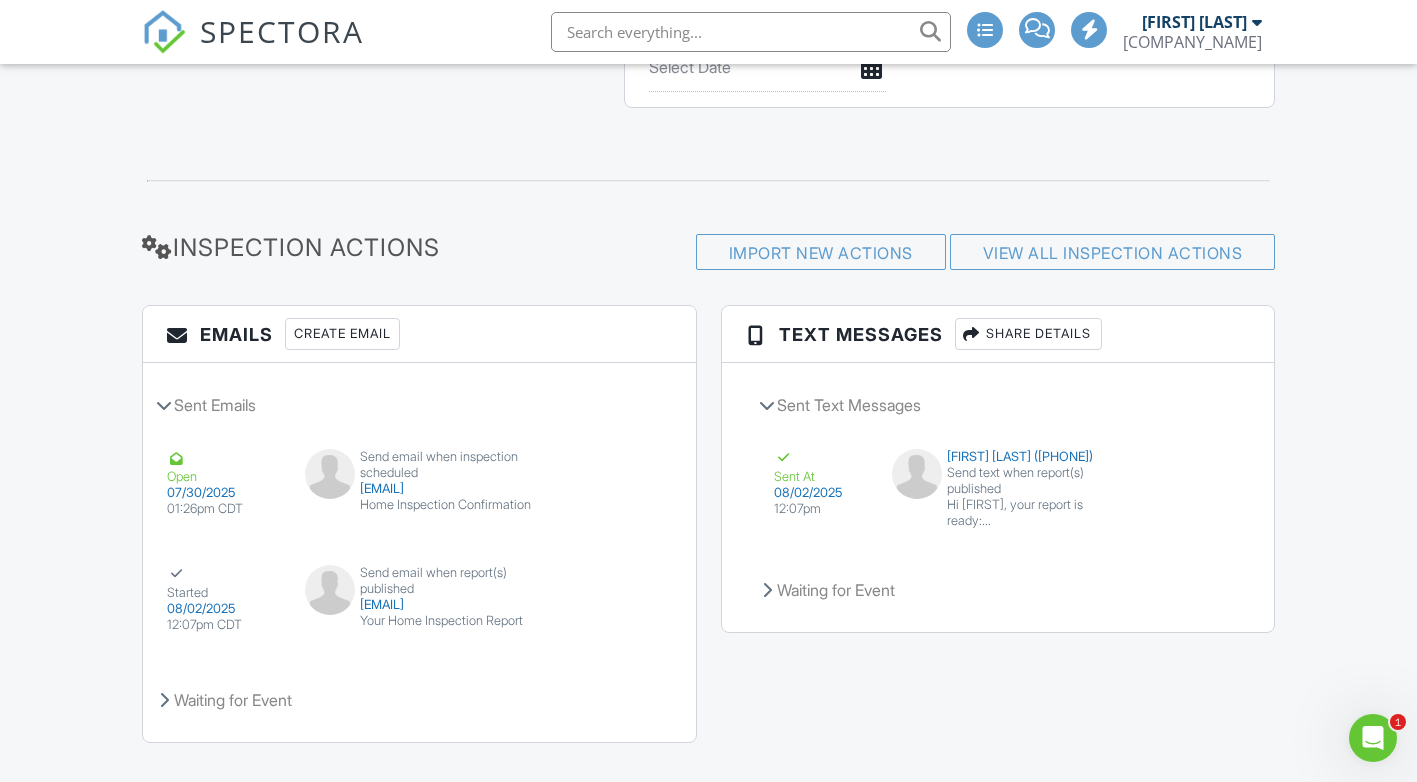 scroll, scrollTop: 2197, scrollLeft: 0, axis: vertical 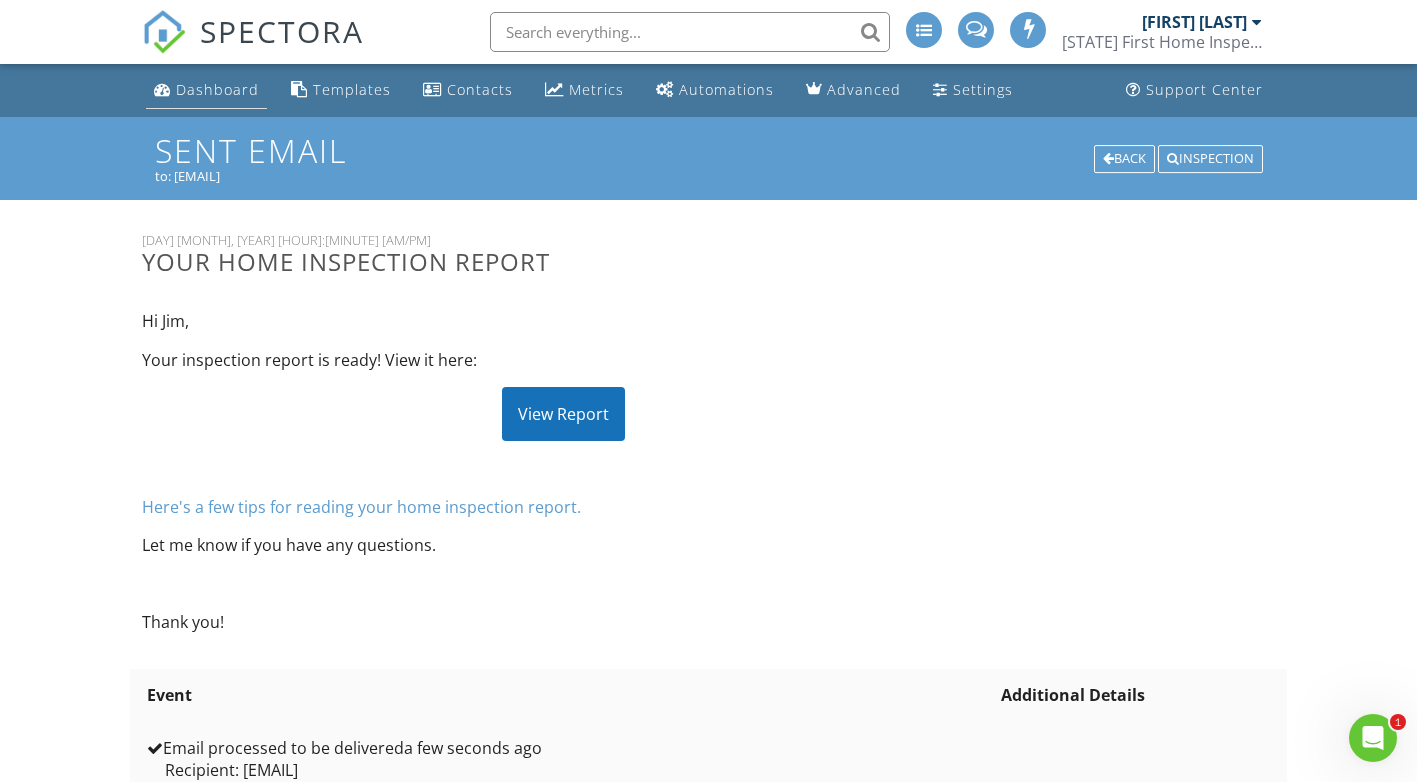 click on "Dashboard" at bounding box center (217, 89) 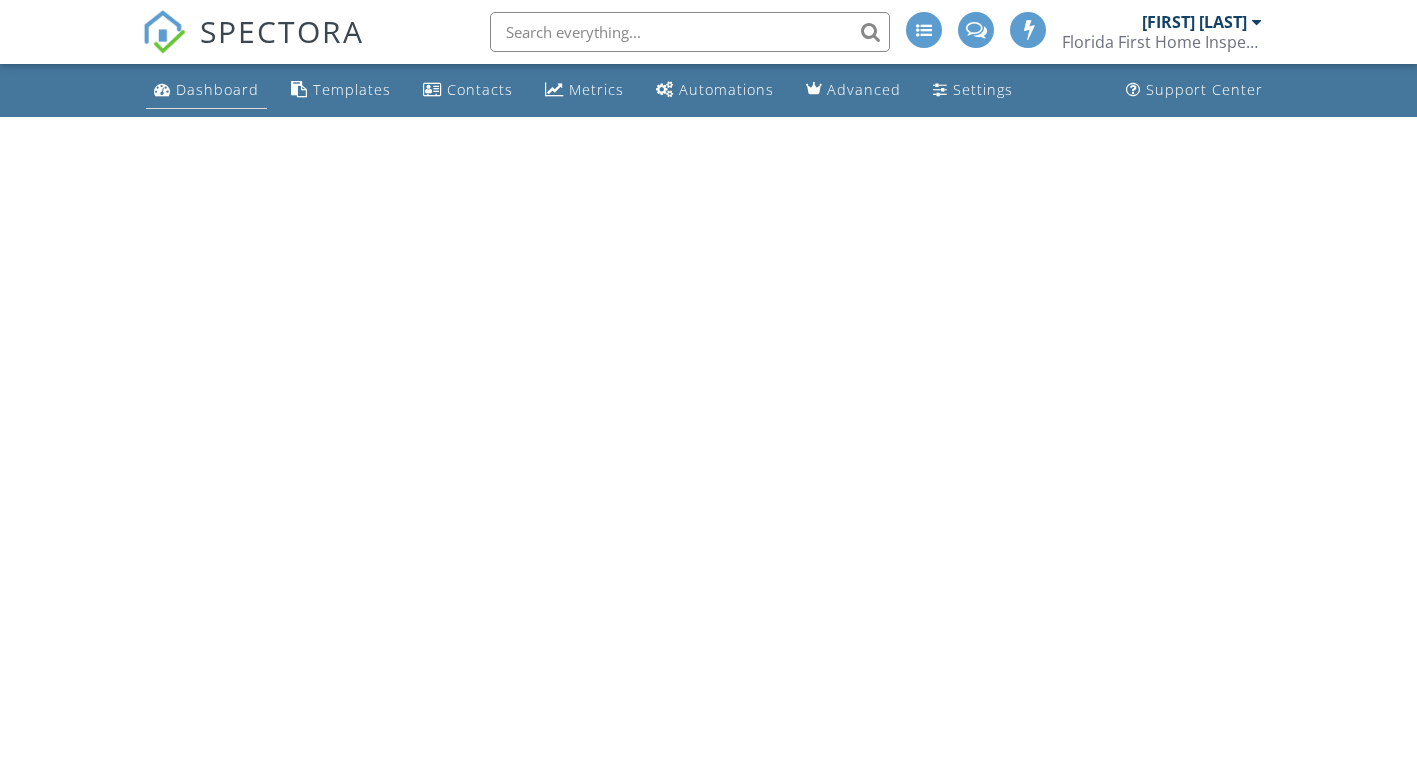 scroll, scrollTop: 0, scrollLeft: 0, axis: both 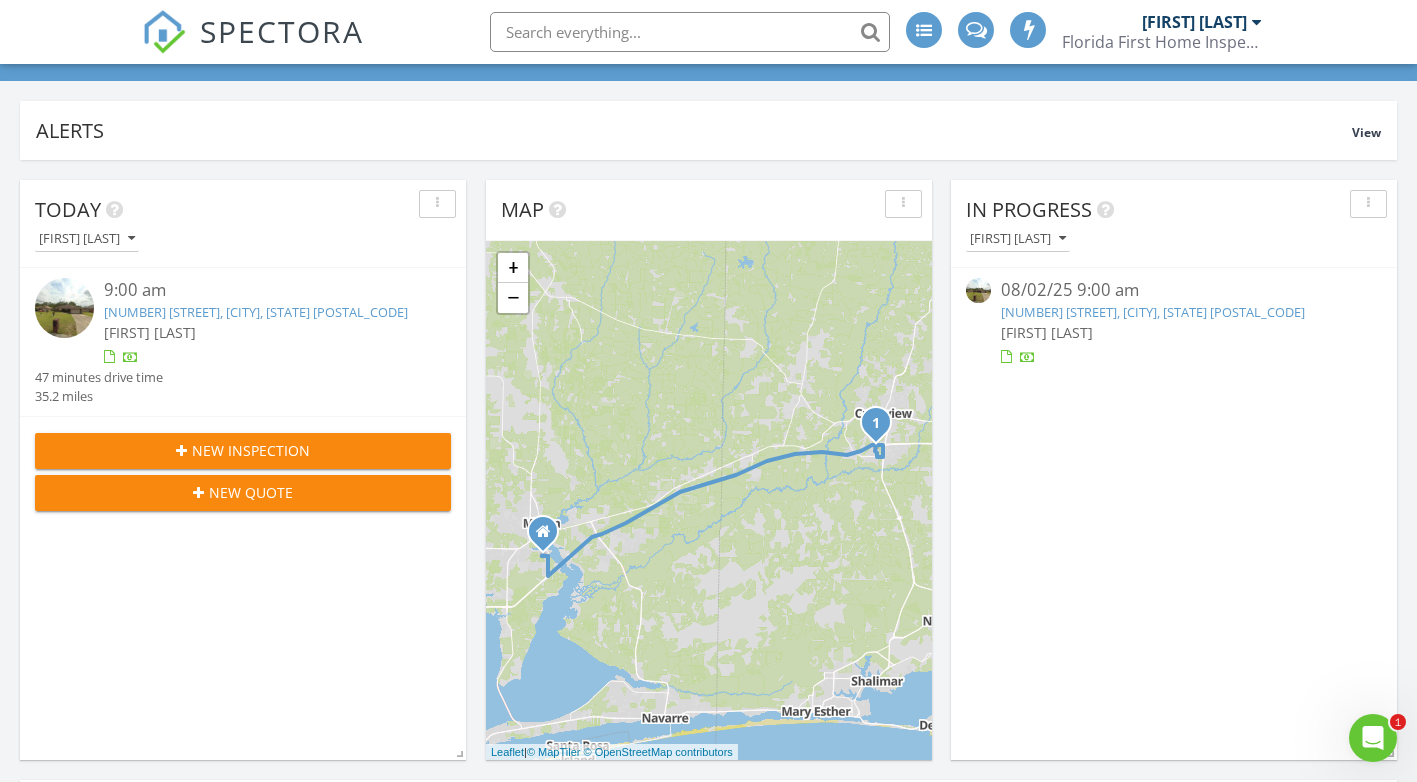 click on "[DATE] [TIME] [NUMBER] [STREET], [CITY], [STATE] [POSTAL_CODE]
[FIRST] [LAST]" at bounding box center (1174, 322) 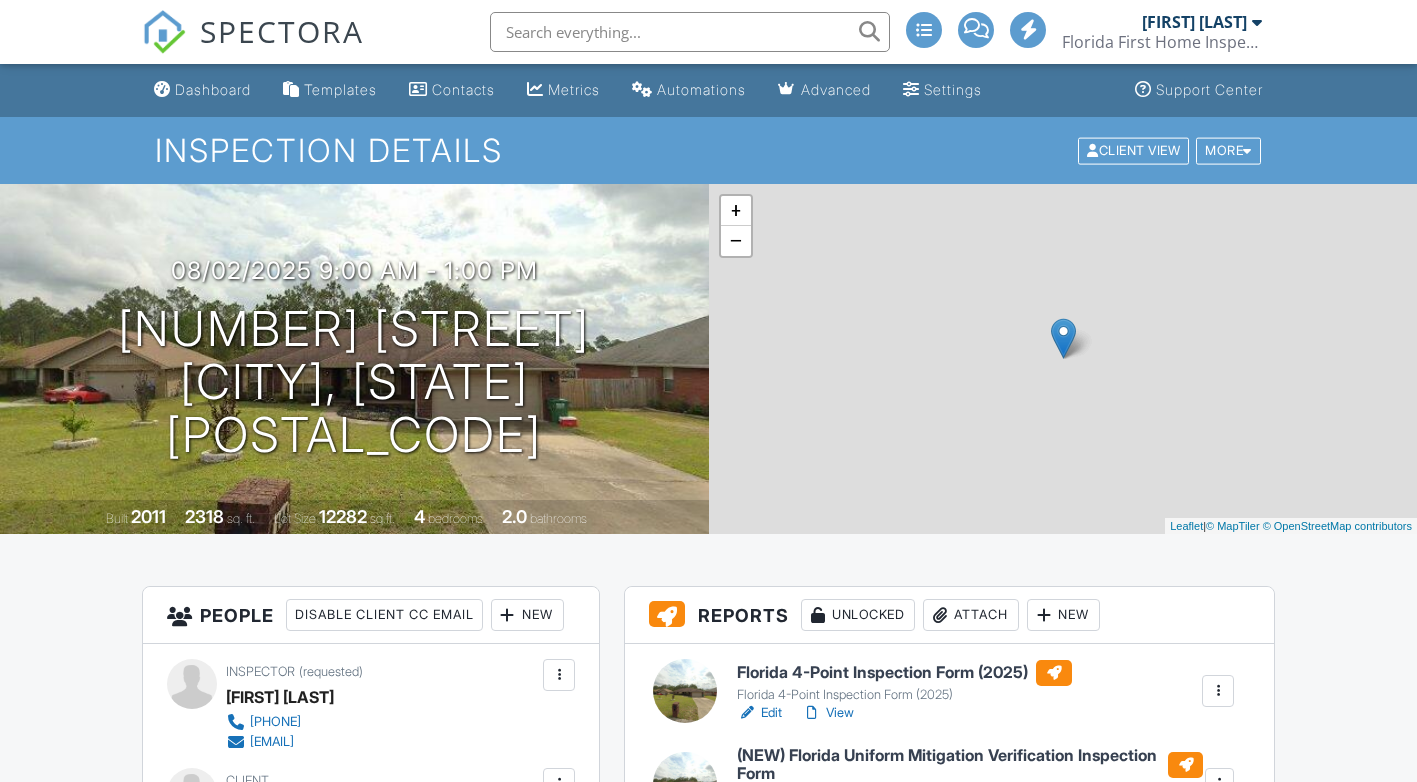 scroll, scrollTop: 0, scrollLeft: 0, axis: both 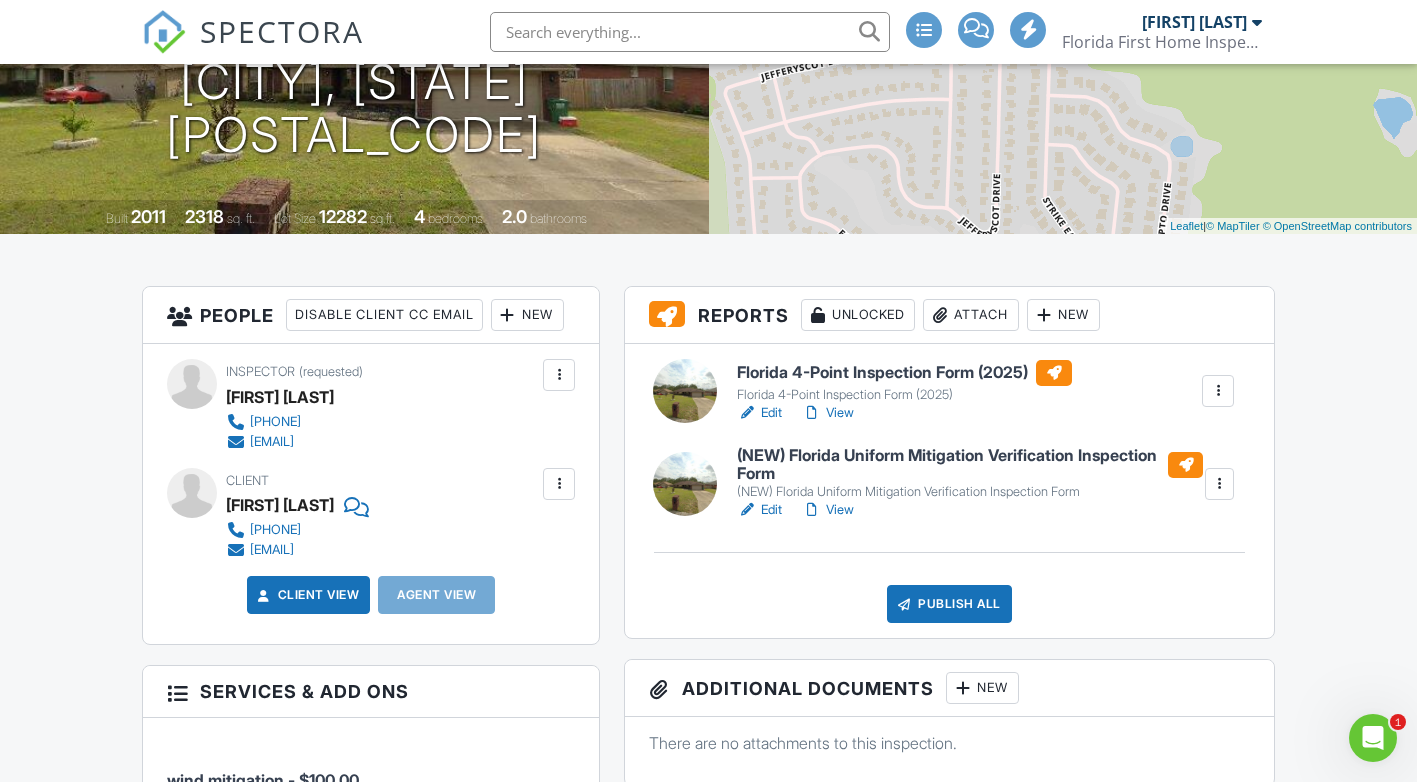 click on "Edit" at bounding box center [759, 413] 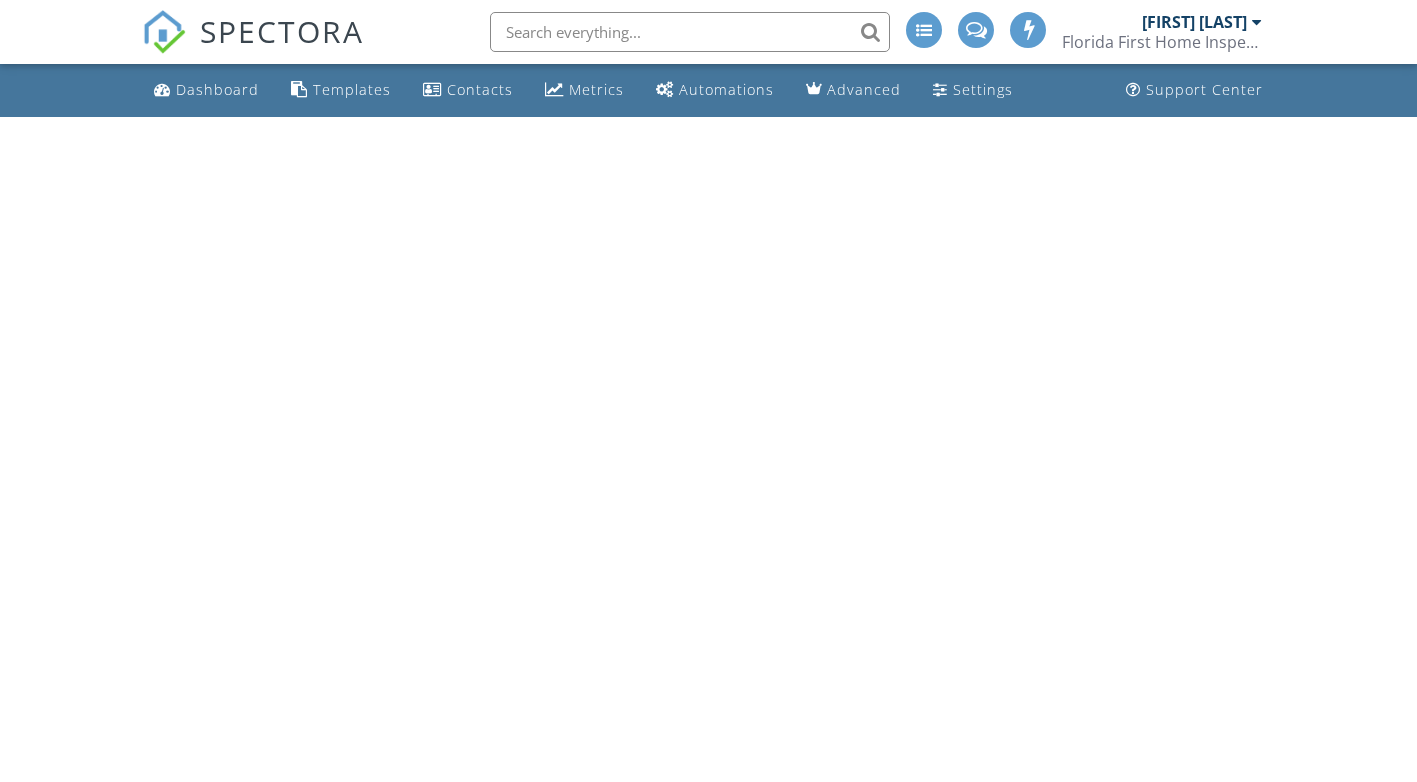 scroll, scrollTop: 0, scrollLeft: 0, axis: both 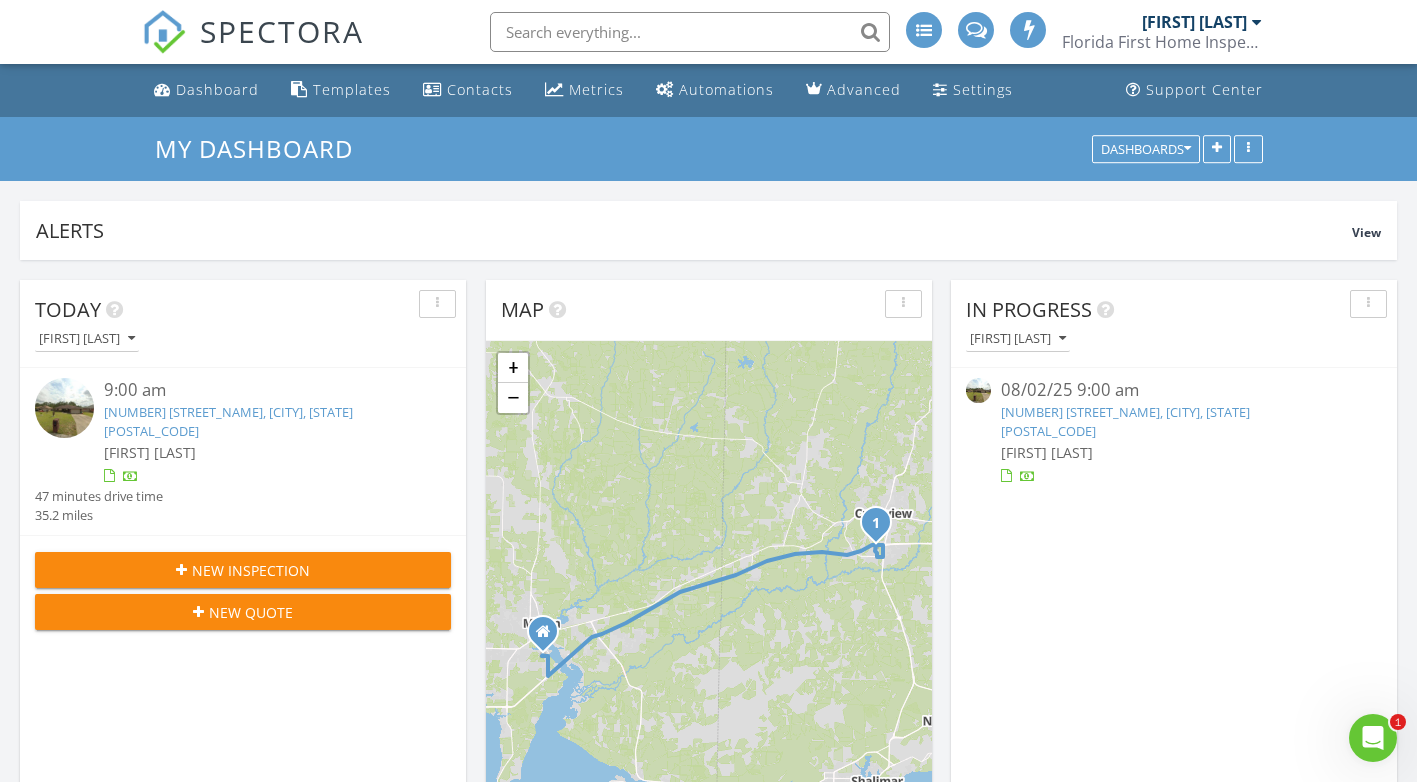 click at bounding box center (1174, 477) 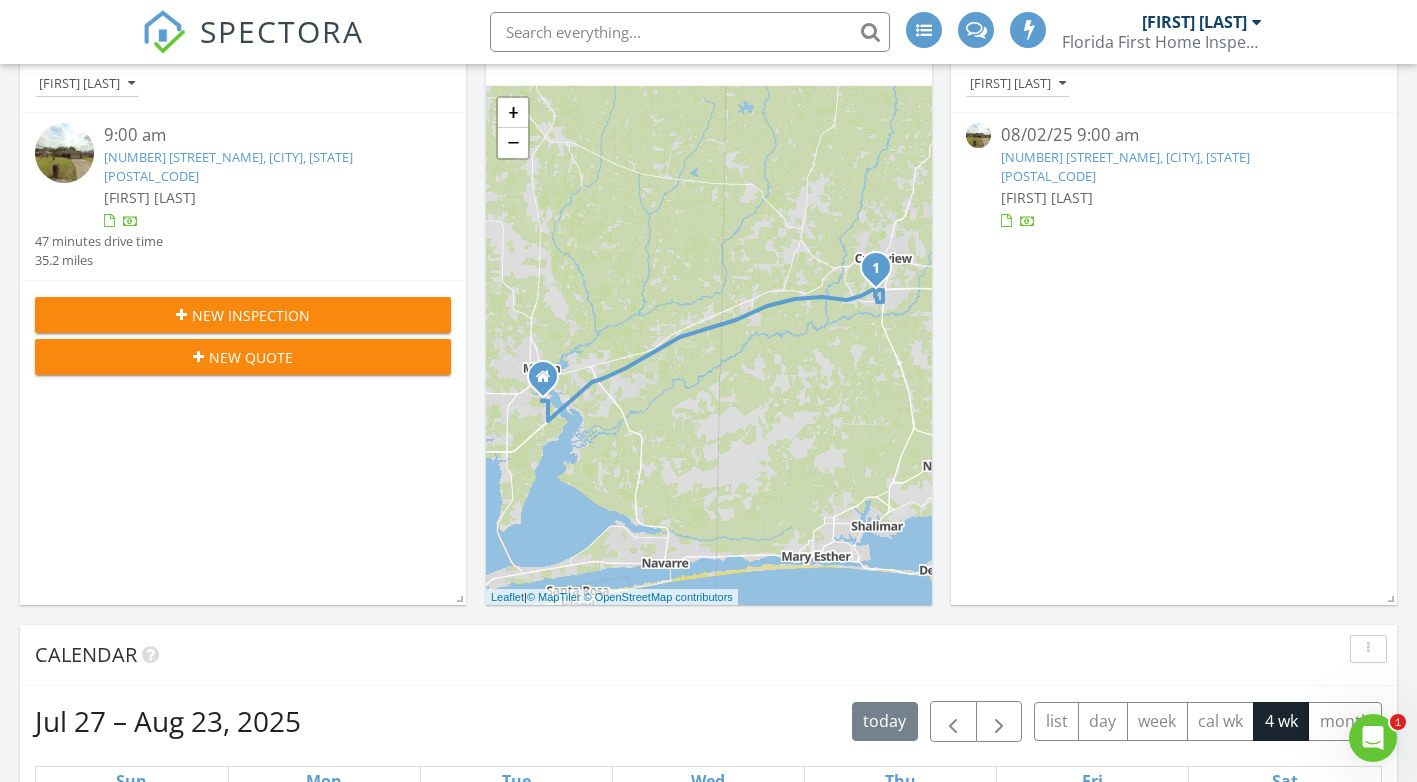 scroll, scrollTop: 300, scrollLeft: 0, axis: vertical 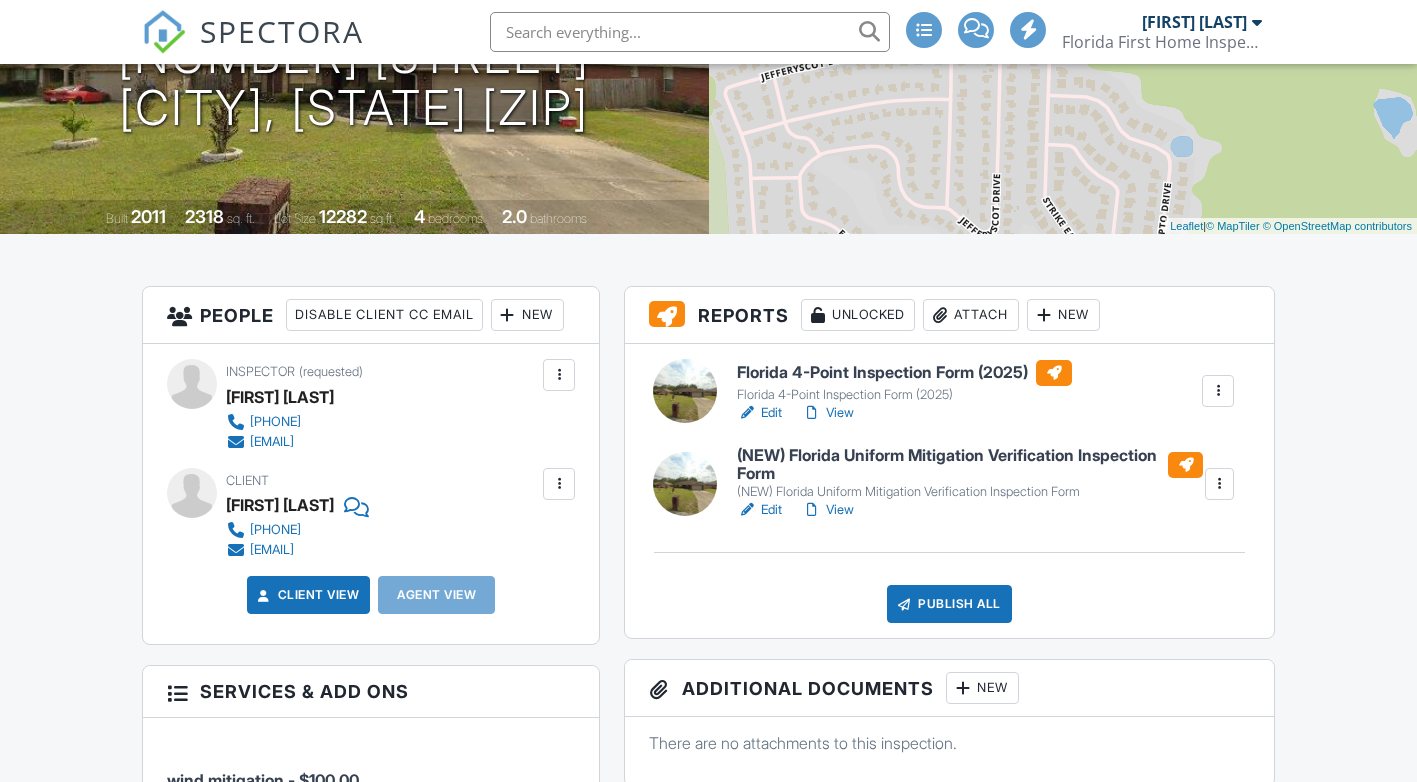 click on "Edit" at bounding box center [759, 510] 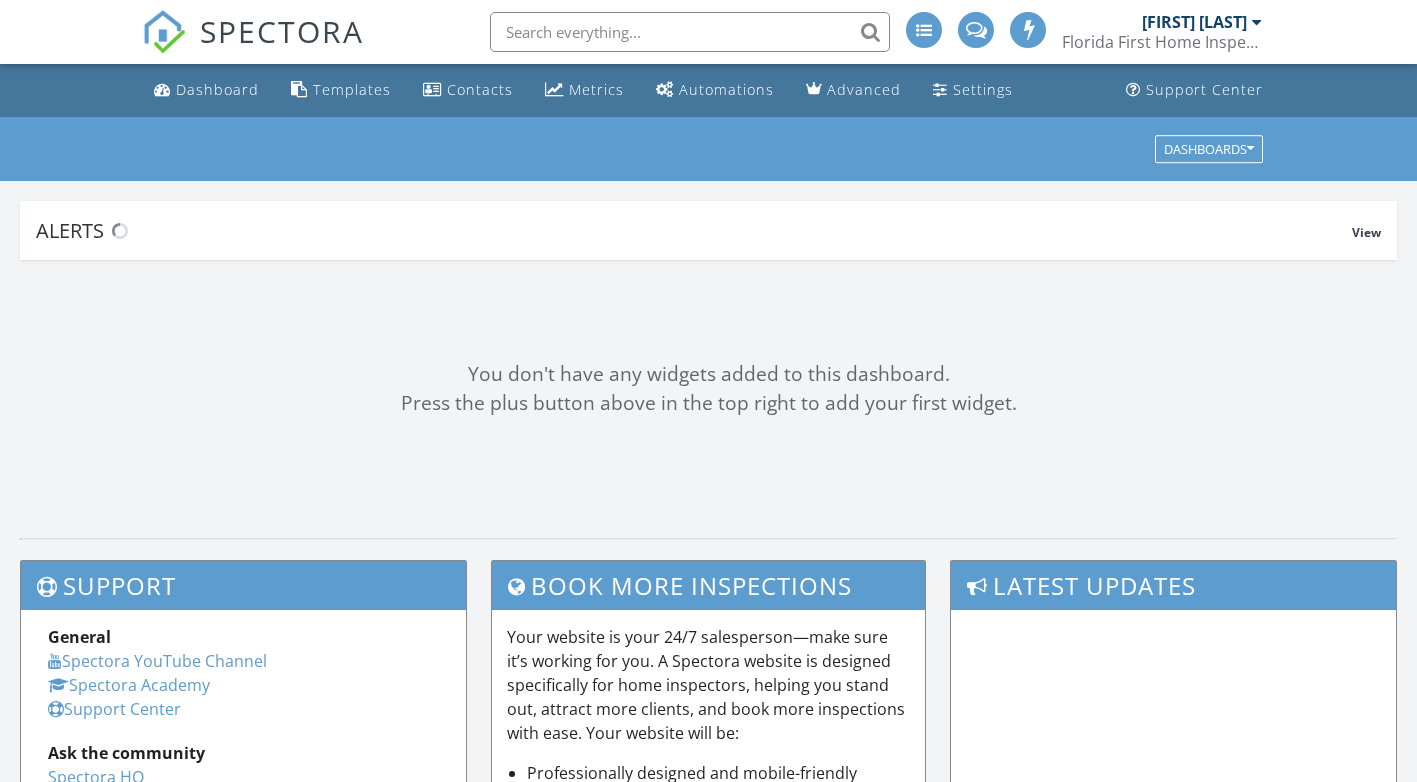 scroll, scrollTop: 0, scrollLeft: 0, axis: both 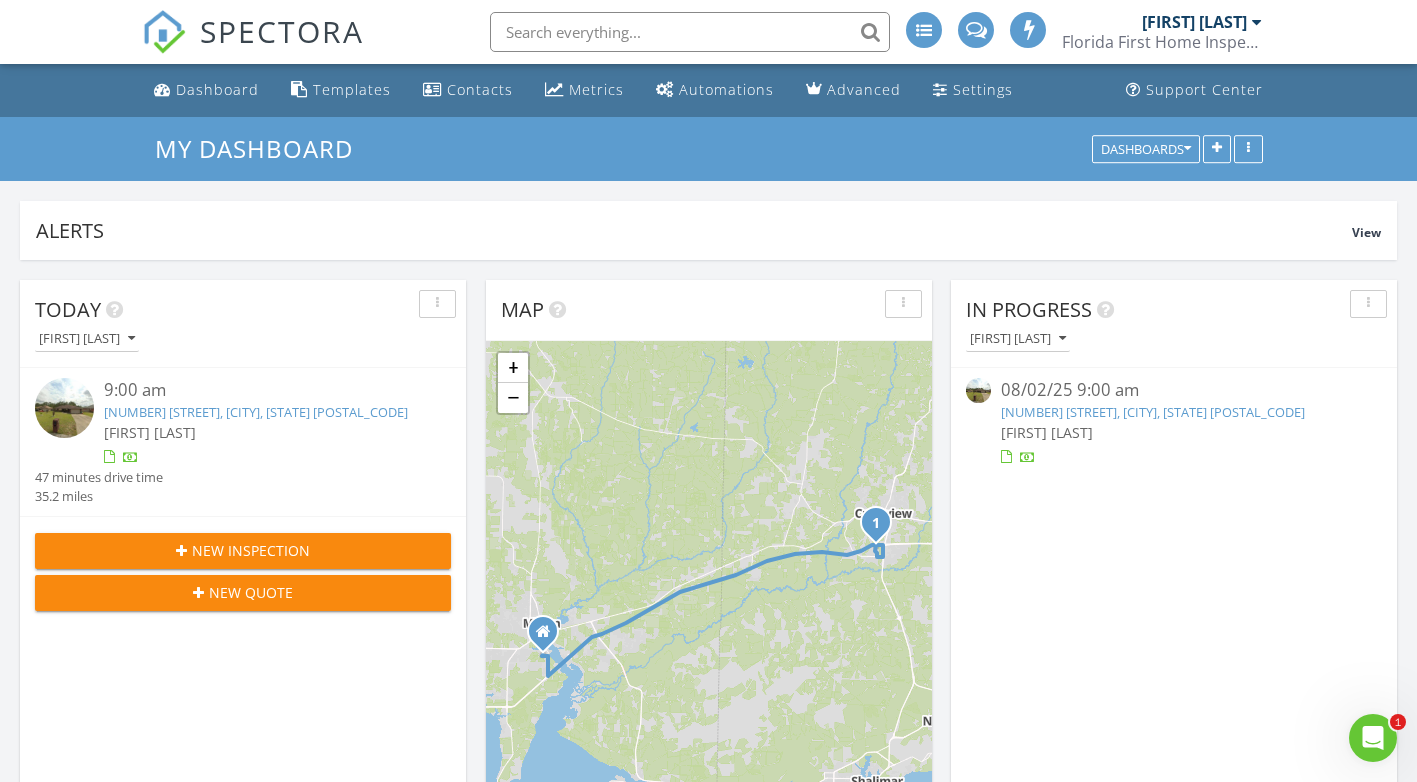 click on "[FIRST] [LAST]" at bounding box center (1047, 432) 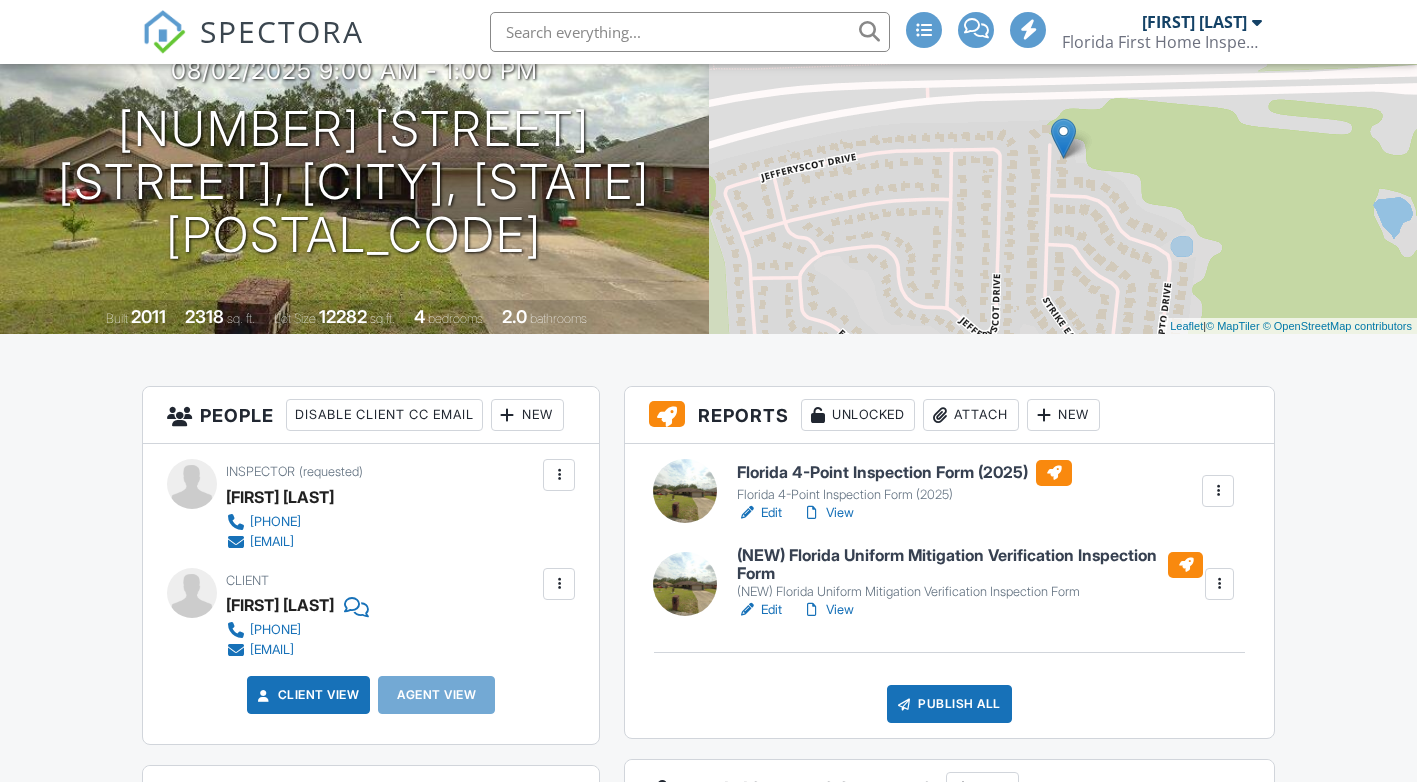scroll, scrollTop: 300, scrollLeft: 0, axis: vertical 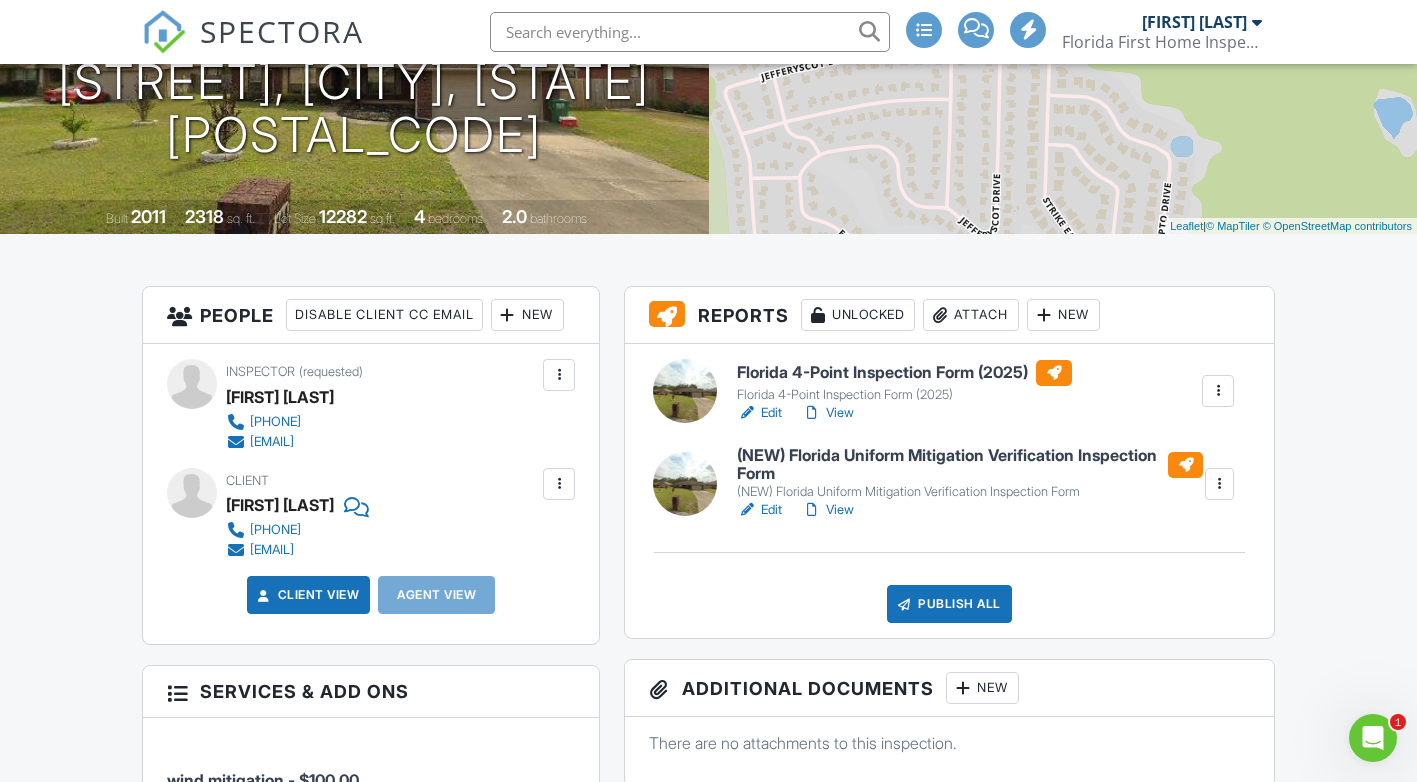 click on "View" at bounding box center (828, 413) 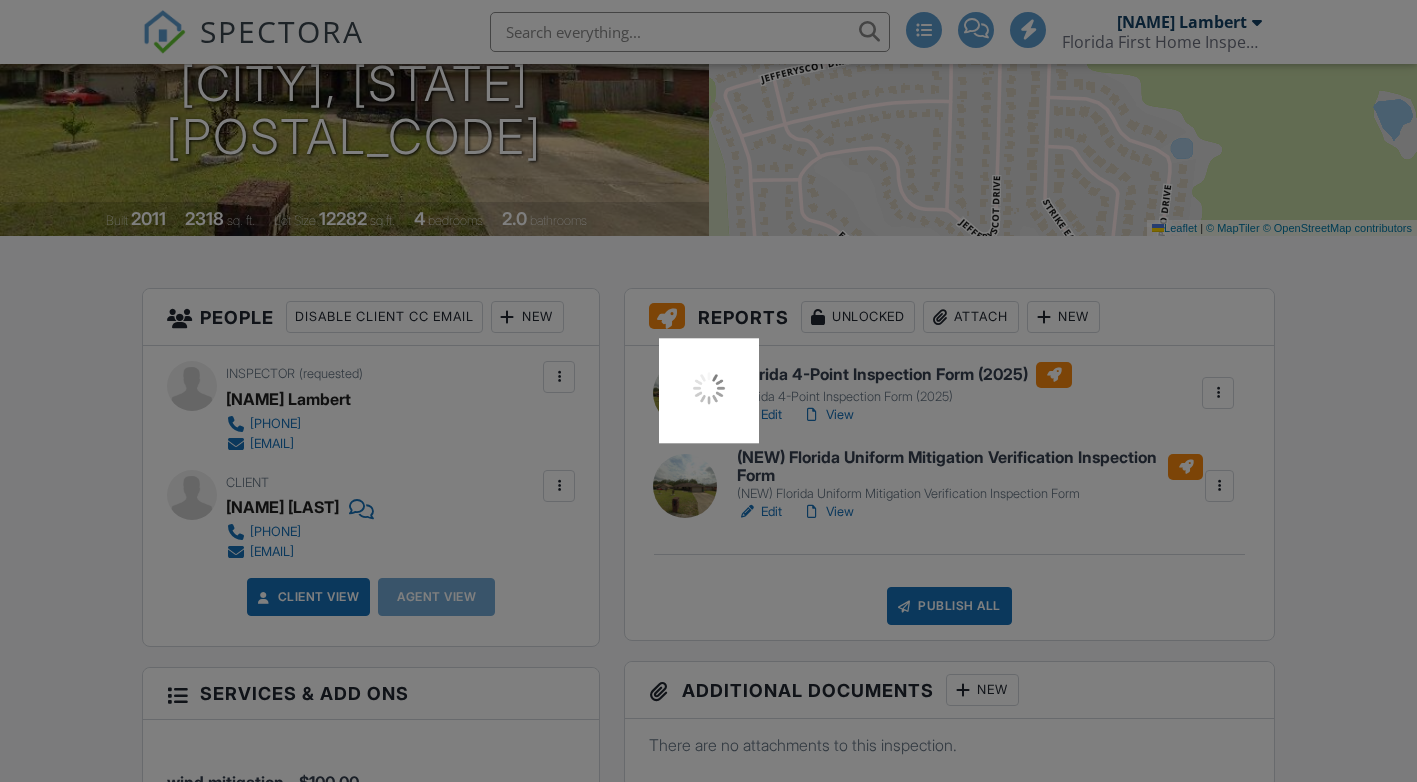 scroll, scrollTop: 298, scrollLeft: 0, axis: vertical 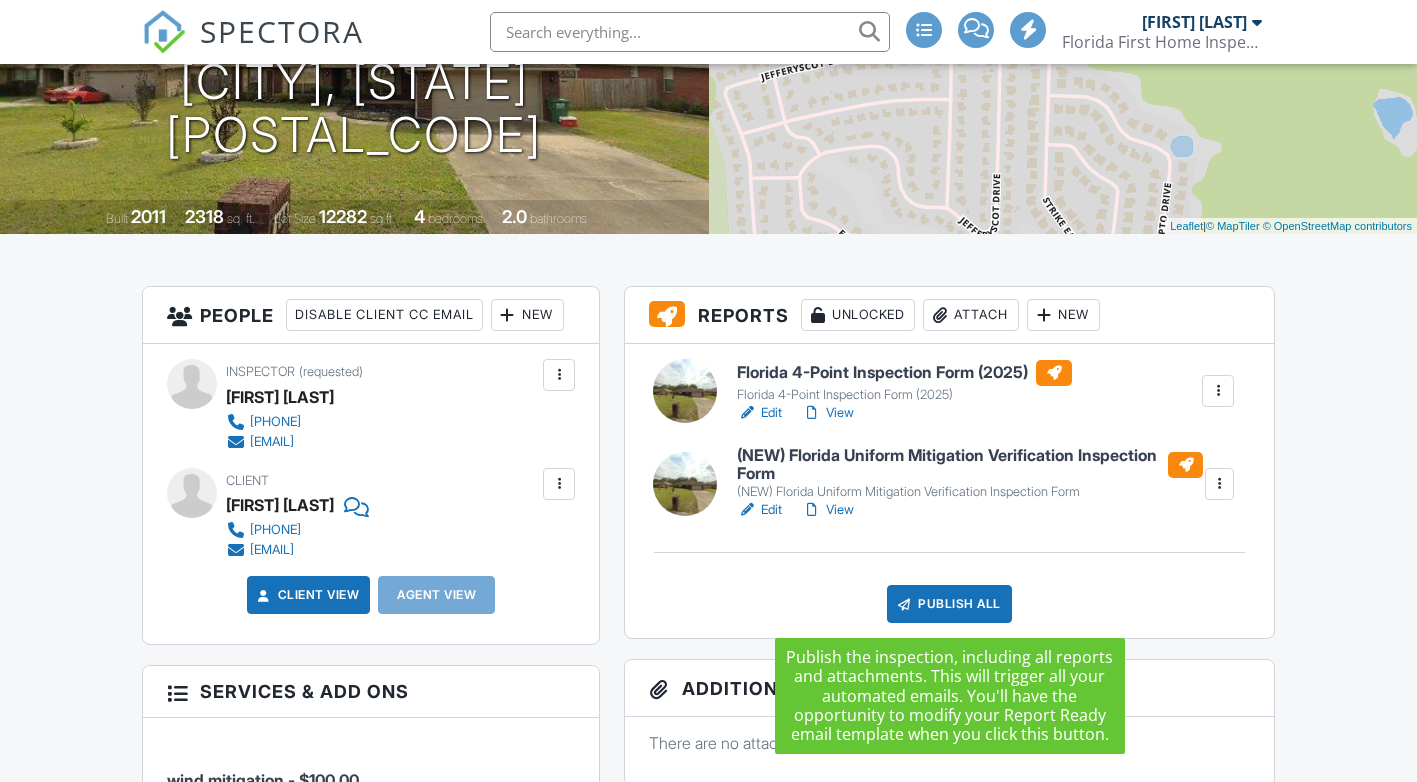 click on "Publish All" at bounding box center (949, 604) 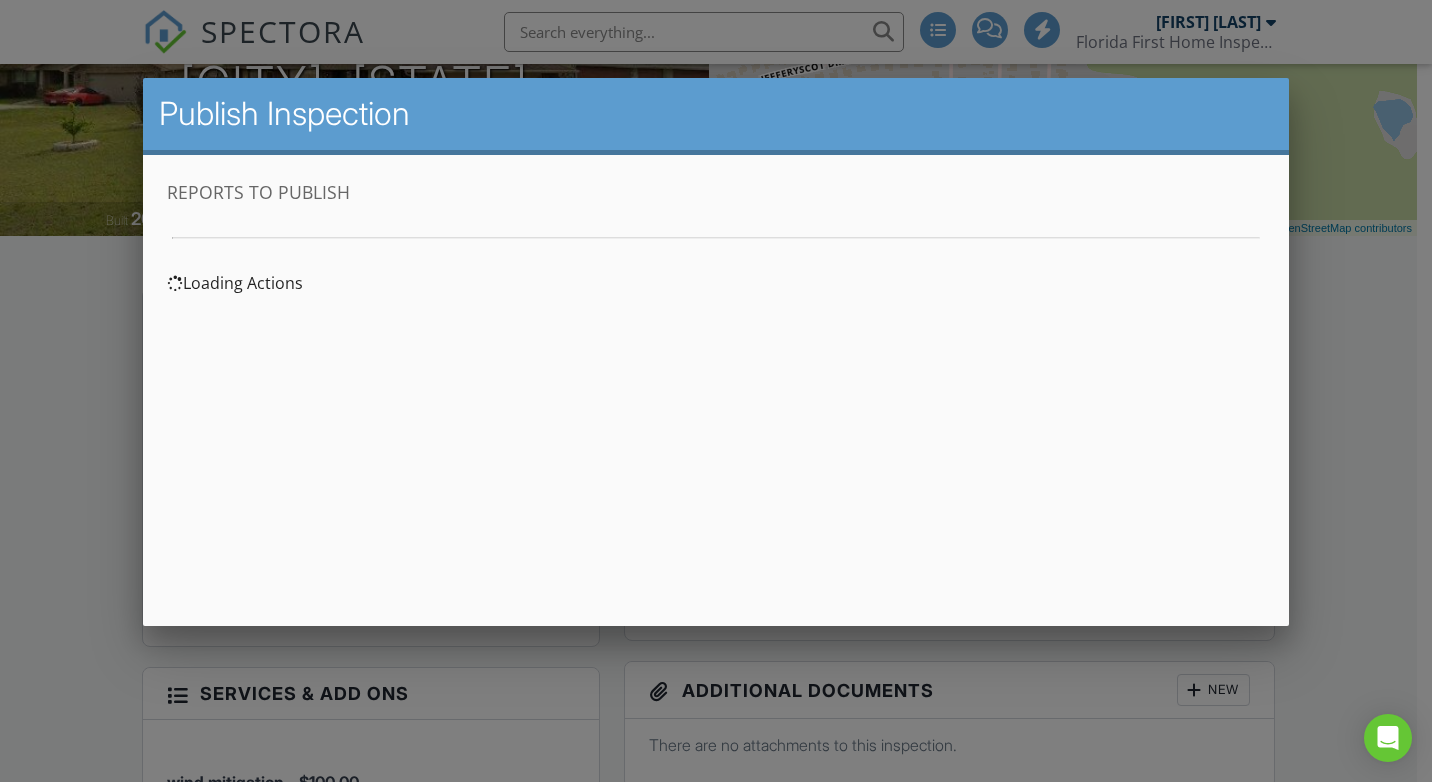 scroll, scrollTop: 0, scrollLeft: 0, axis: both 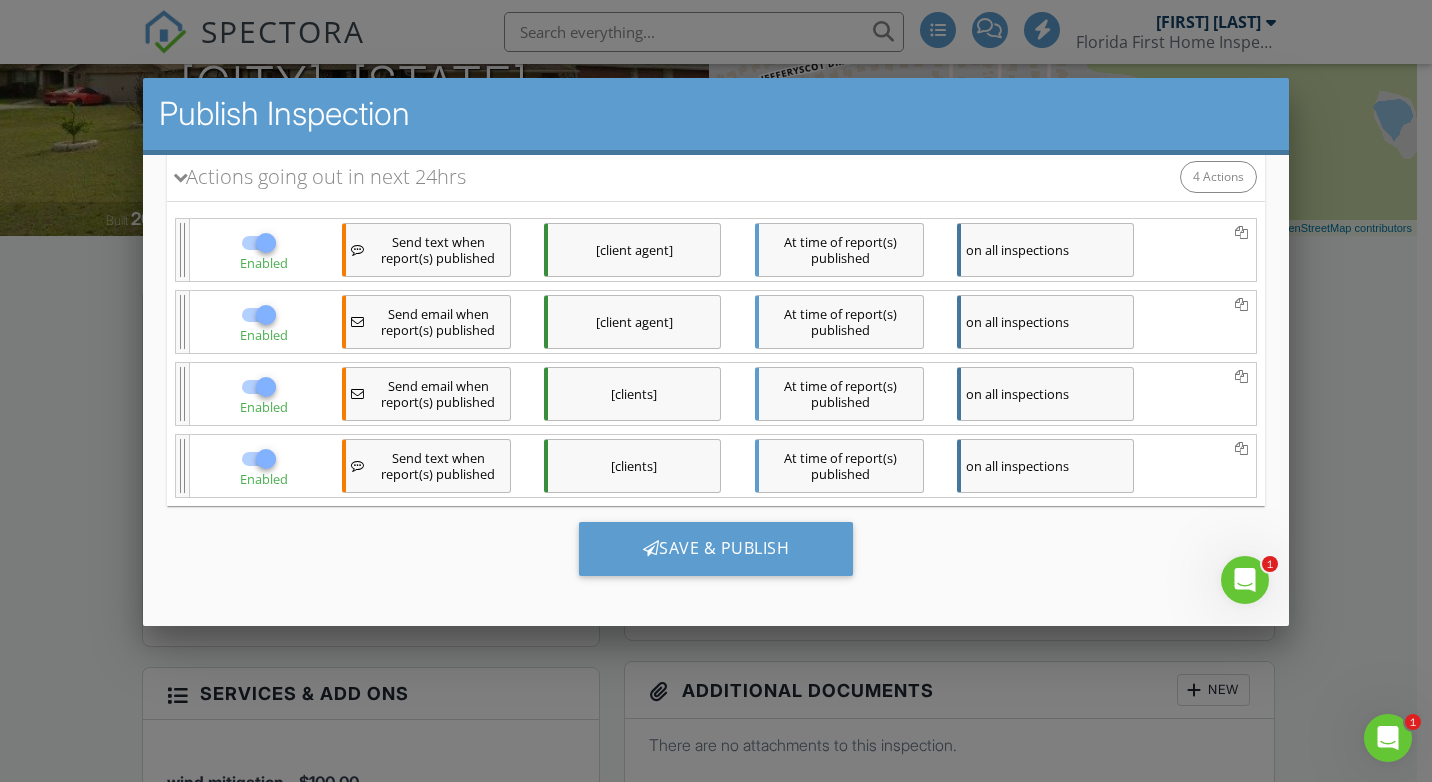 click at bounding box center (266, 243) 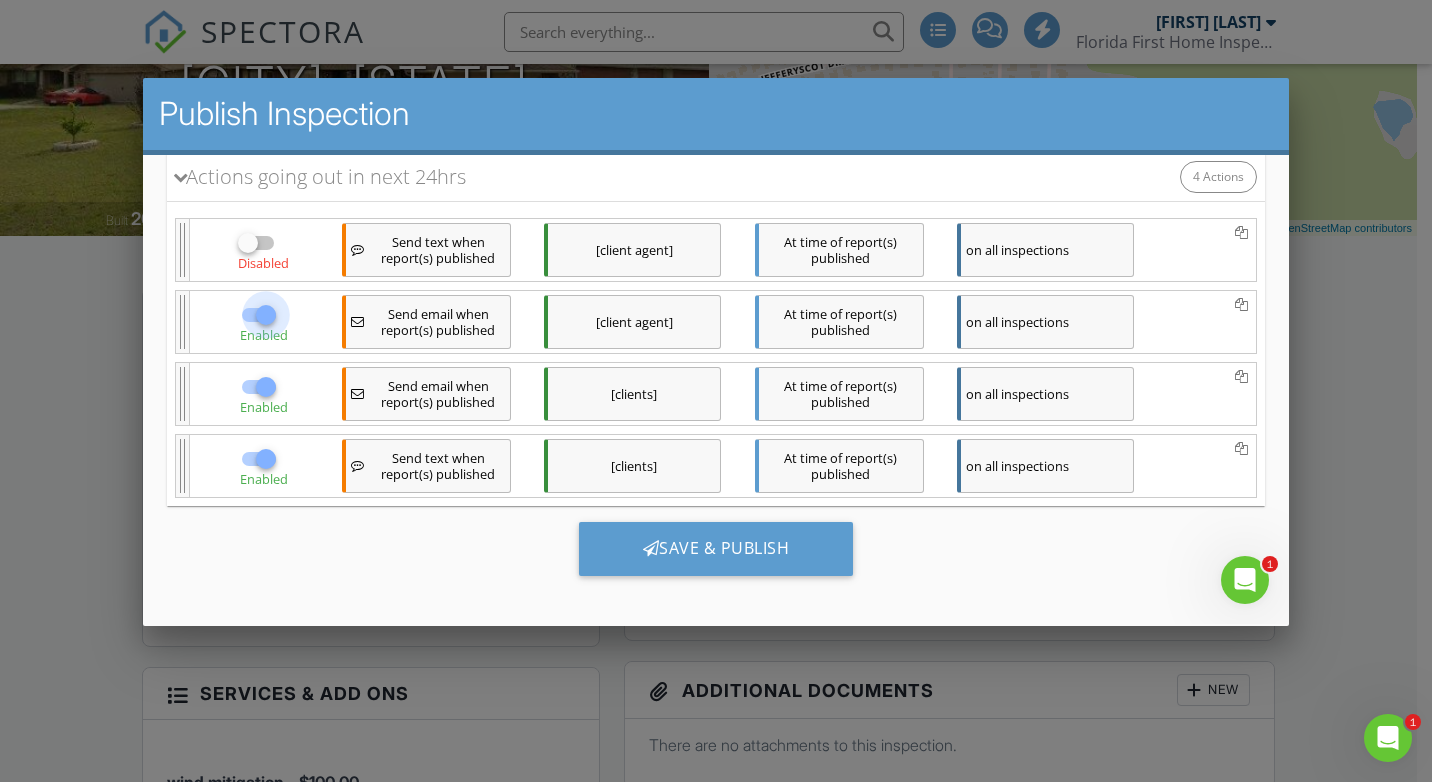 click at bounding box center [266, 315] 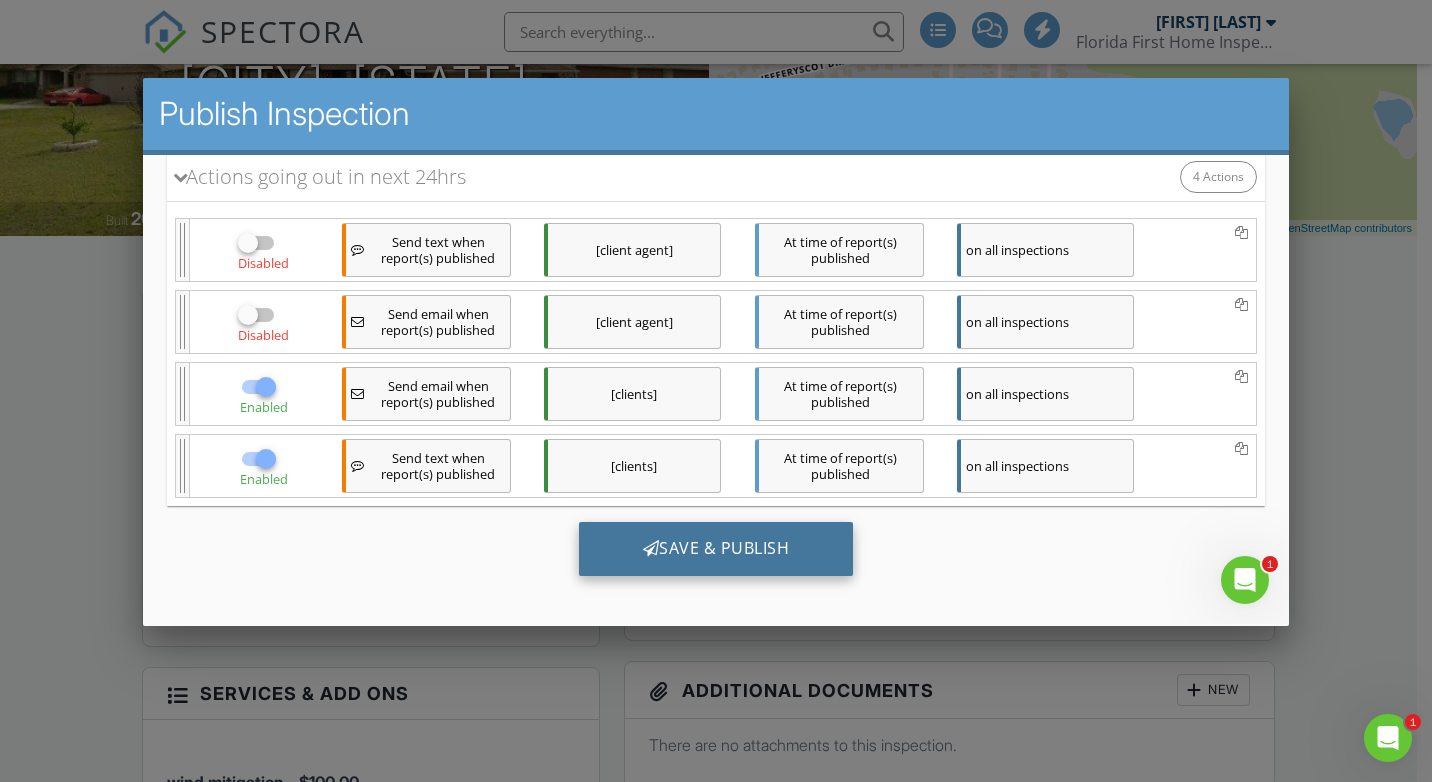 click on "Save & Publish" at bounding box center (716, 549) 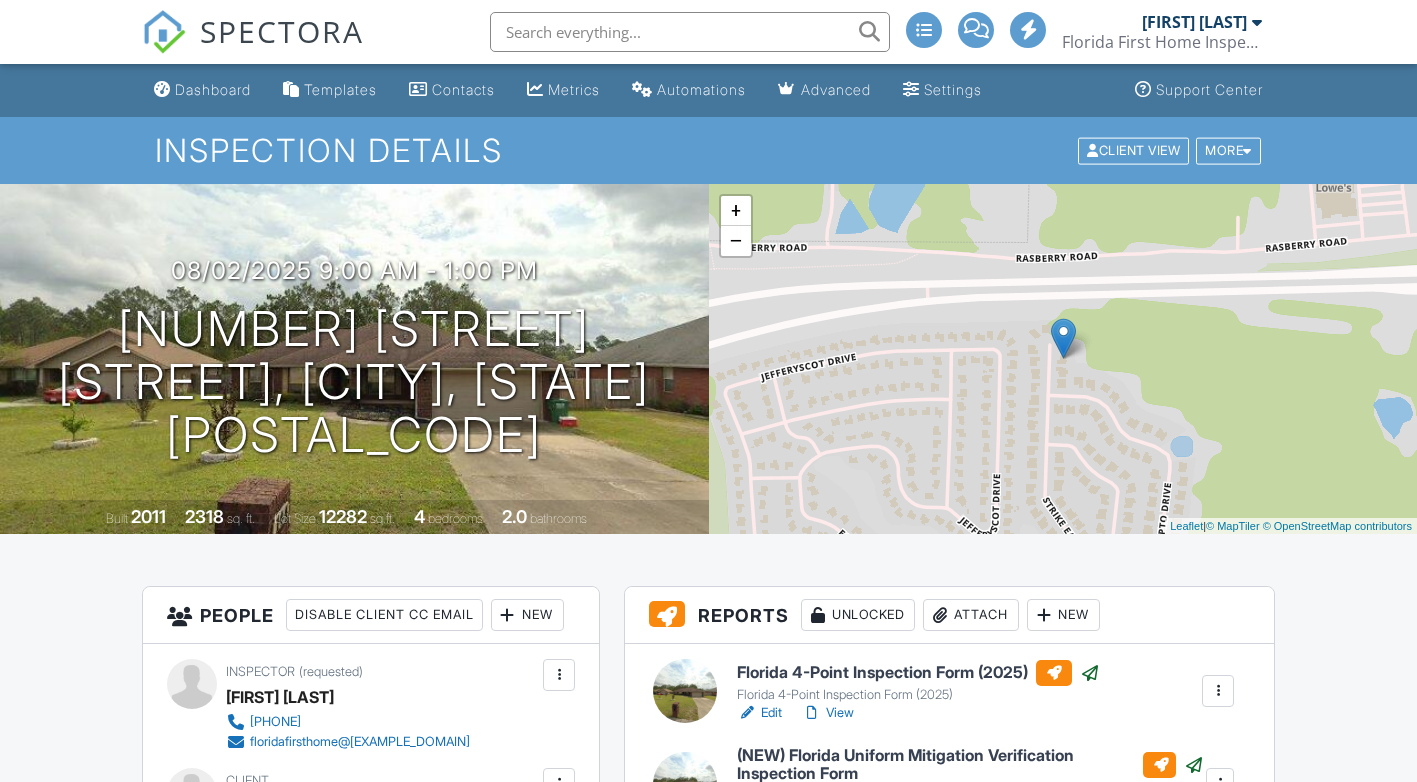 scroll, scrollTop: 0, scrollLeft: 0, axis: both 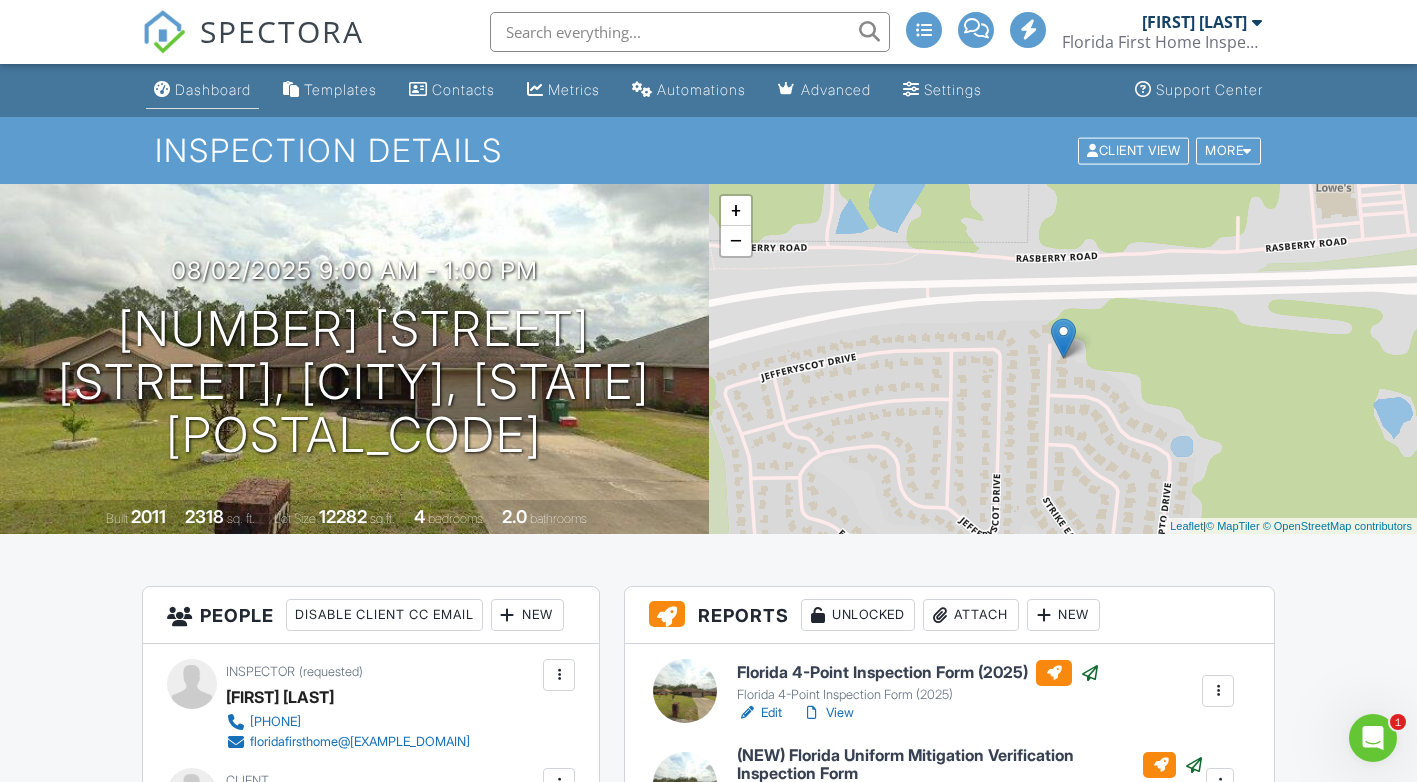 click on "Dashboard" at bounding box center [213, 89] 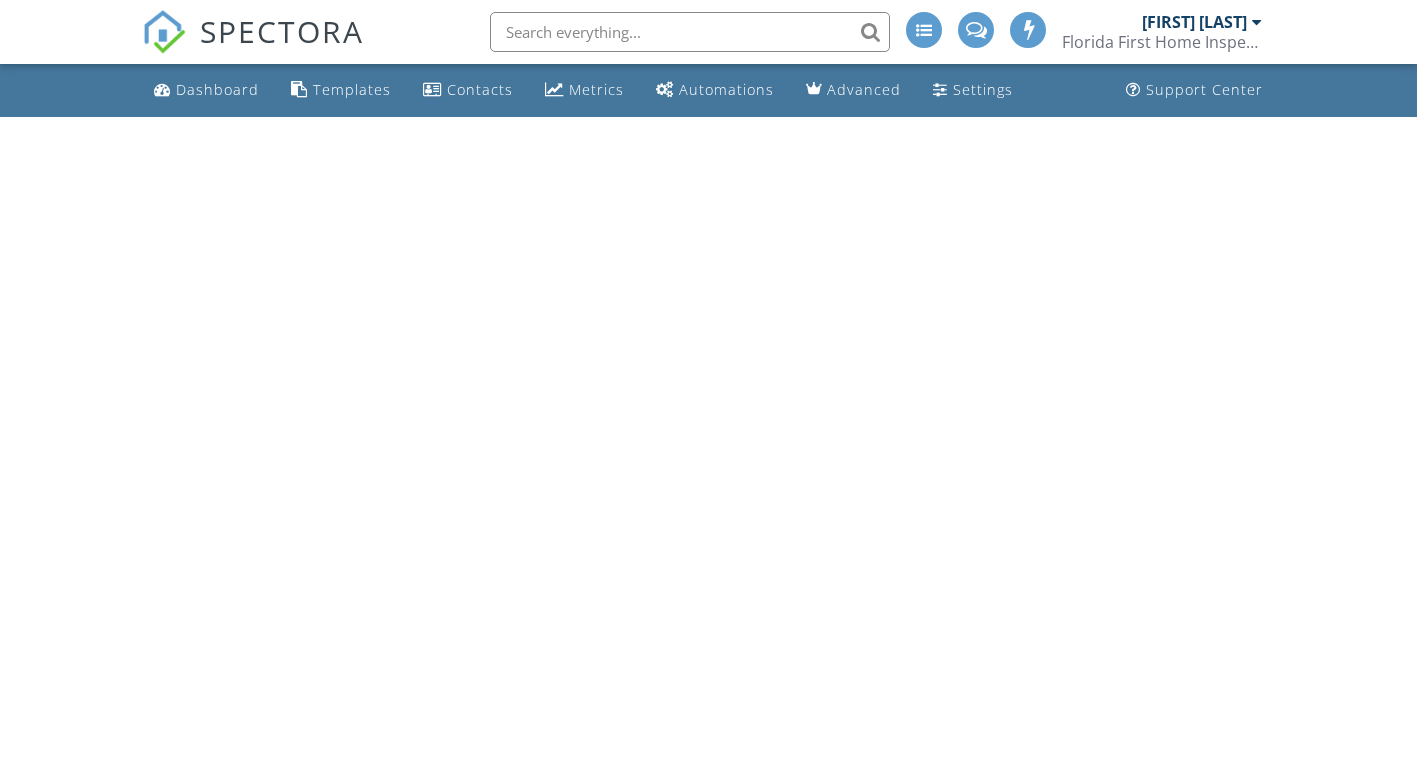 scroll, scrollTop: 0, scrollLeft: 0, axis: both 